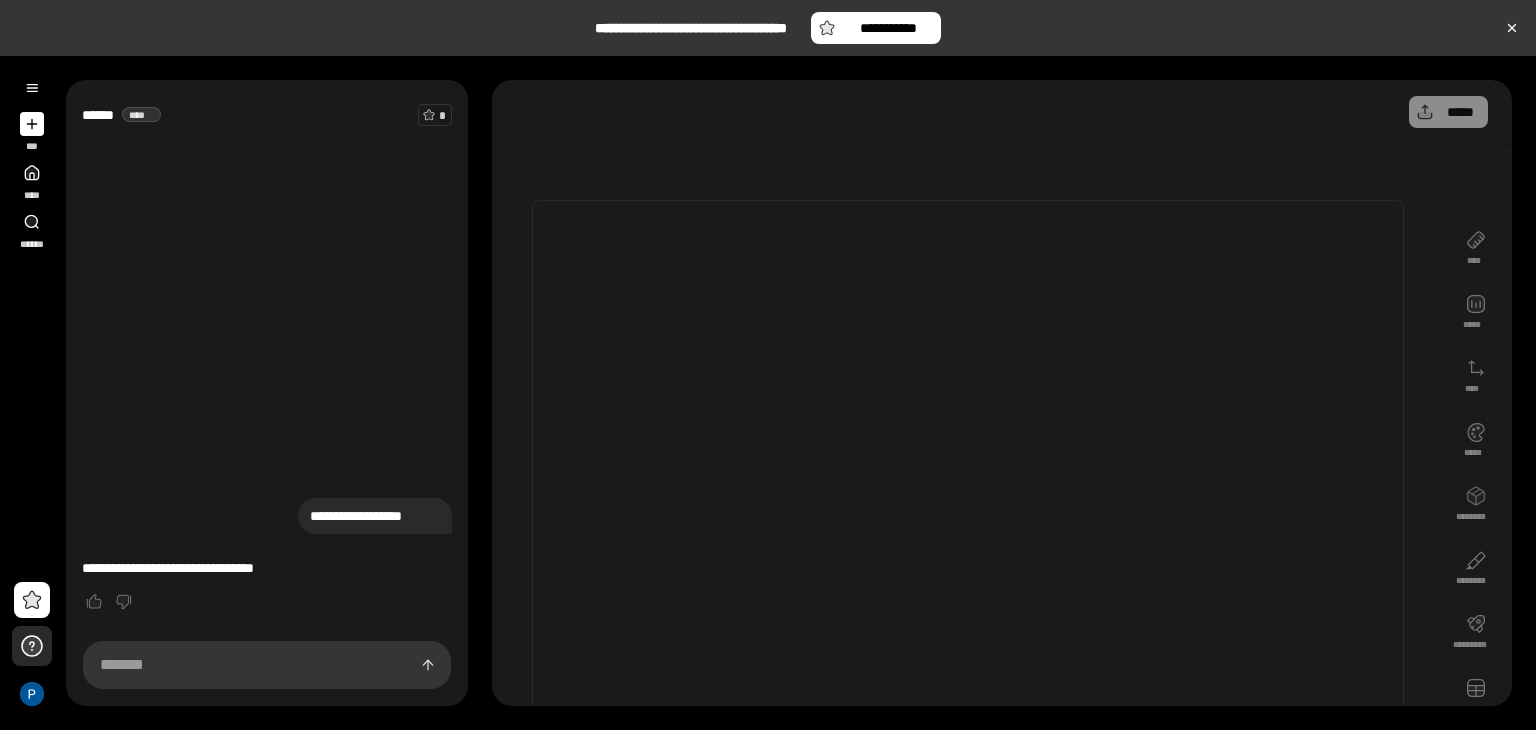 scroll, scrollTop: 0, scrollLeft: 0, axis: both 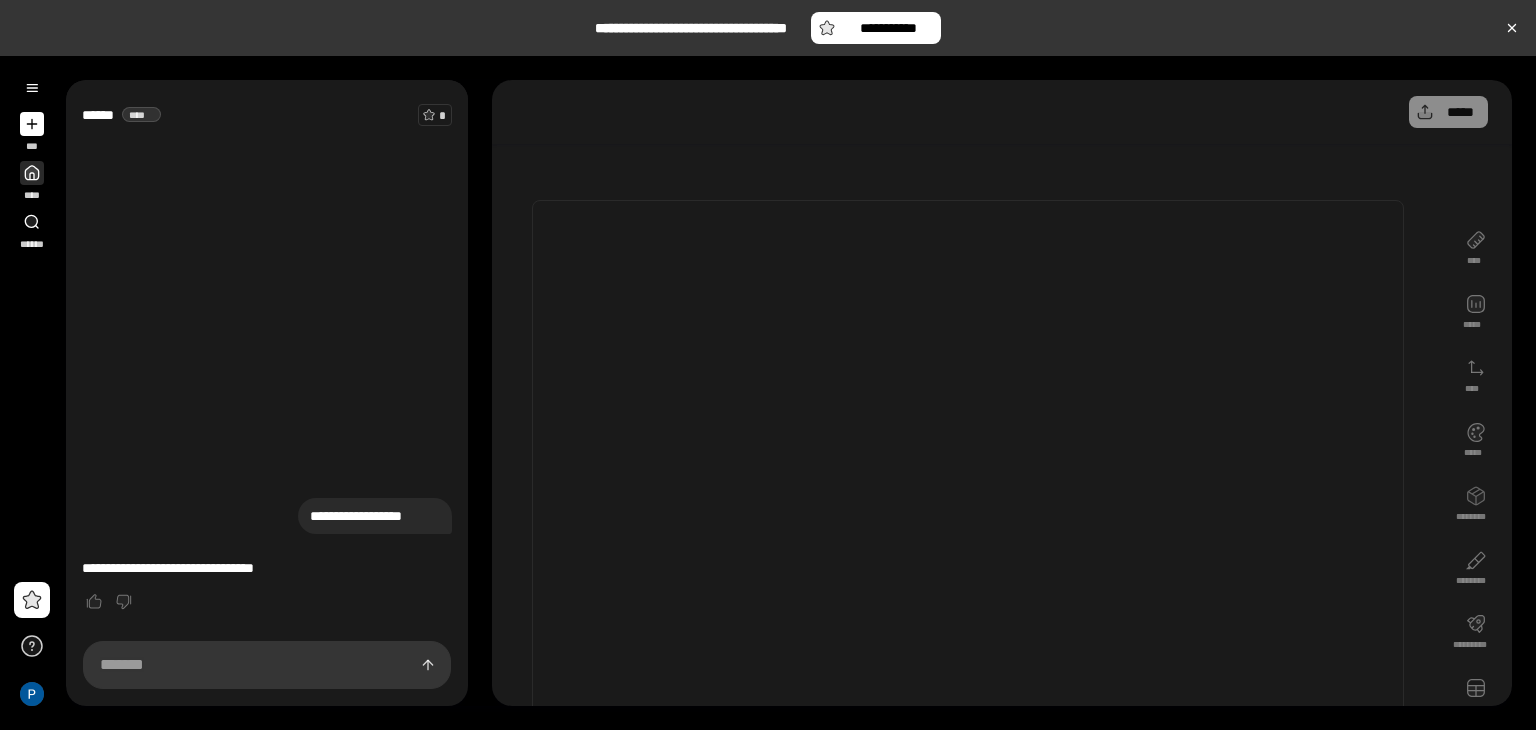 click 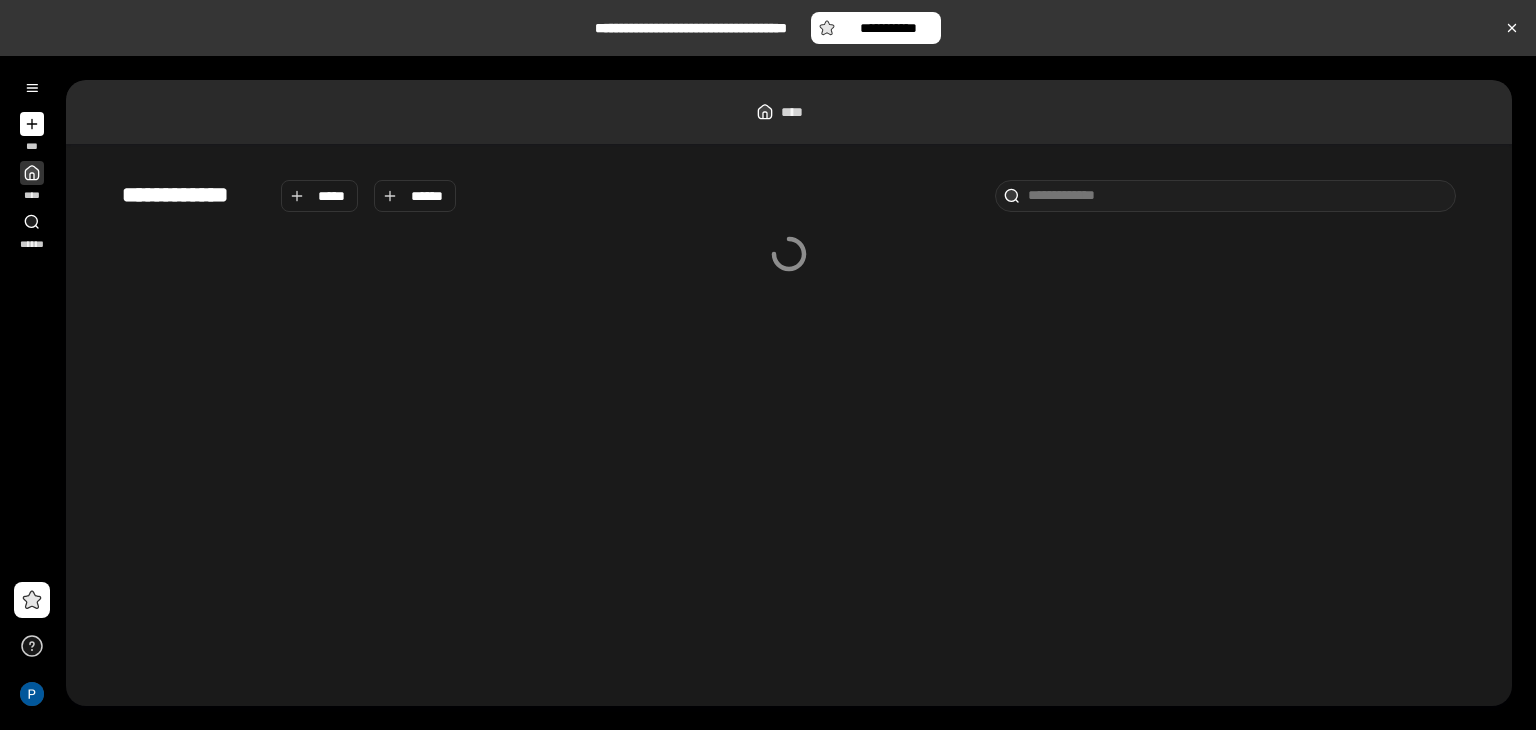 click 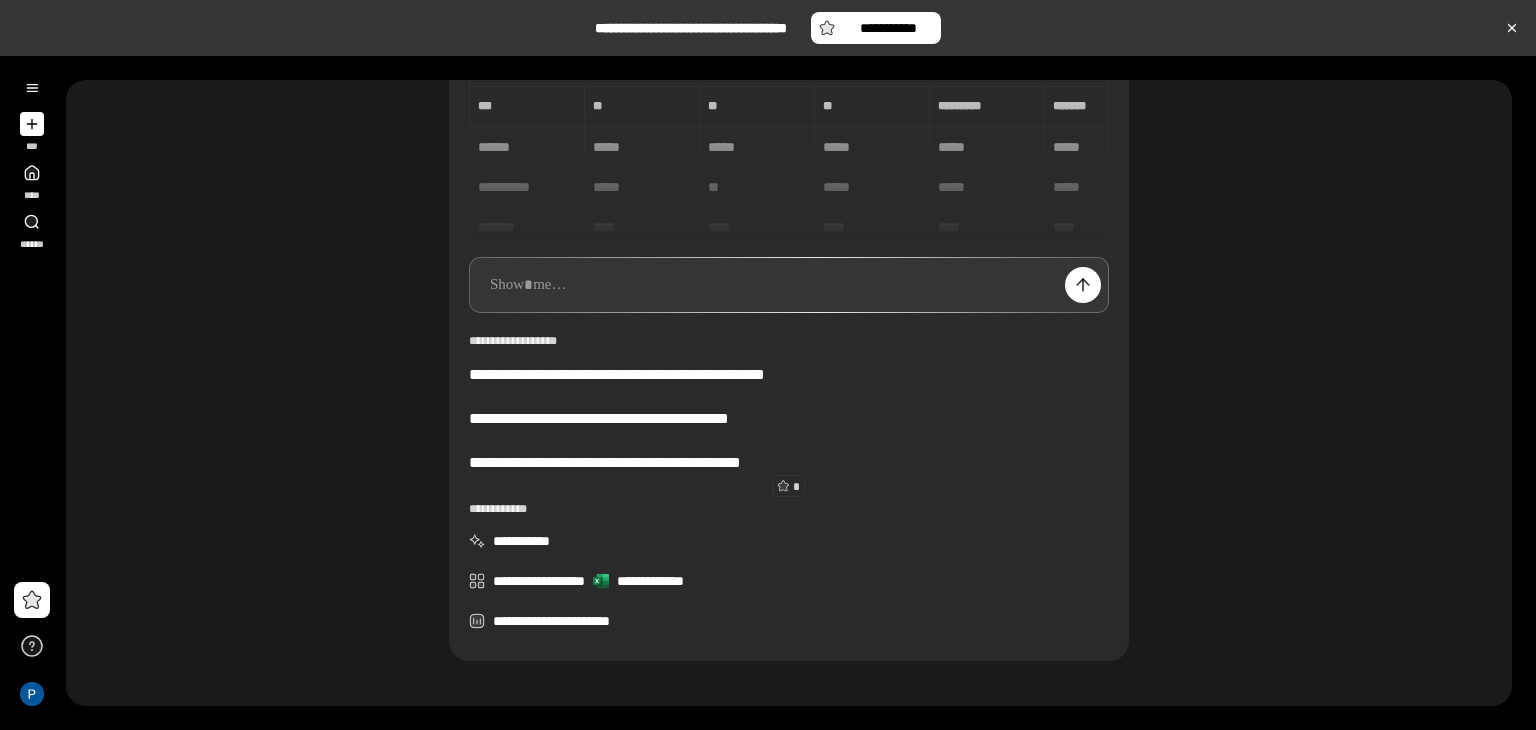 scroll, scrollTop: 228, scrollLeft: 0, axis: vertical 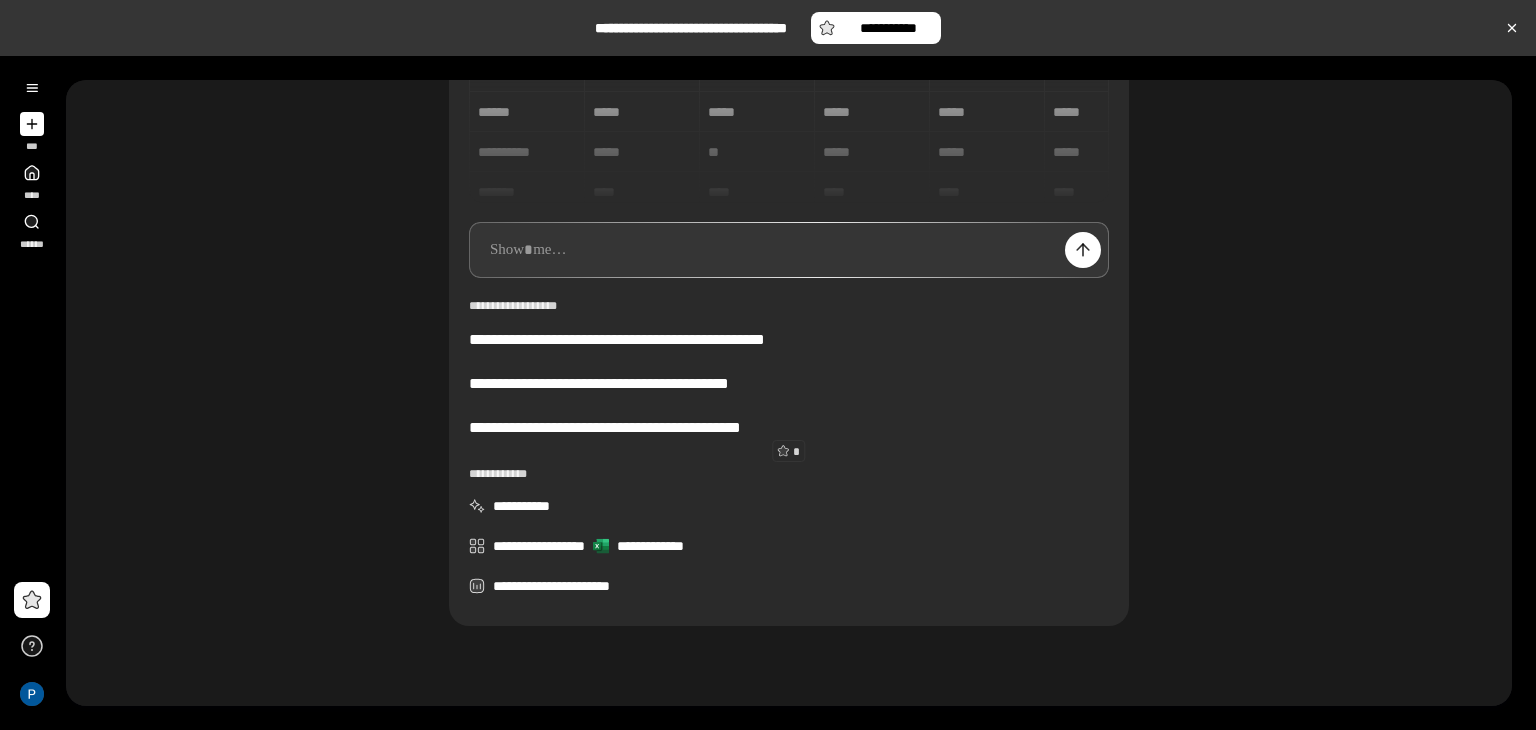 click at bounding box center [789, 250] 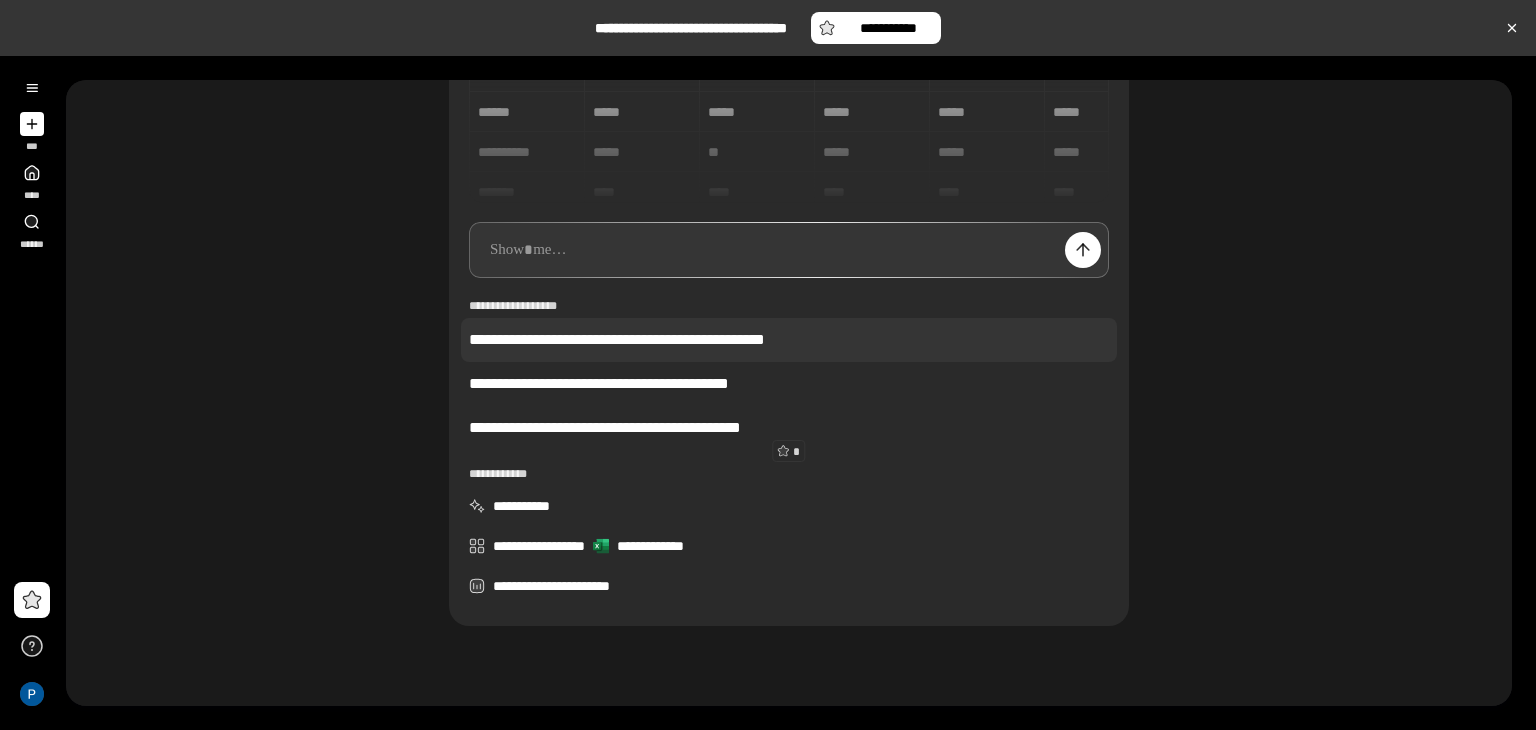 click on "**********" at bounding box center (789, 340) 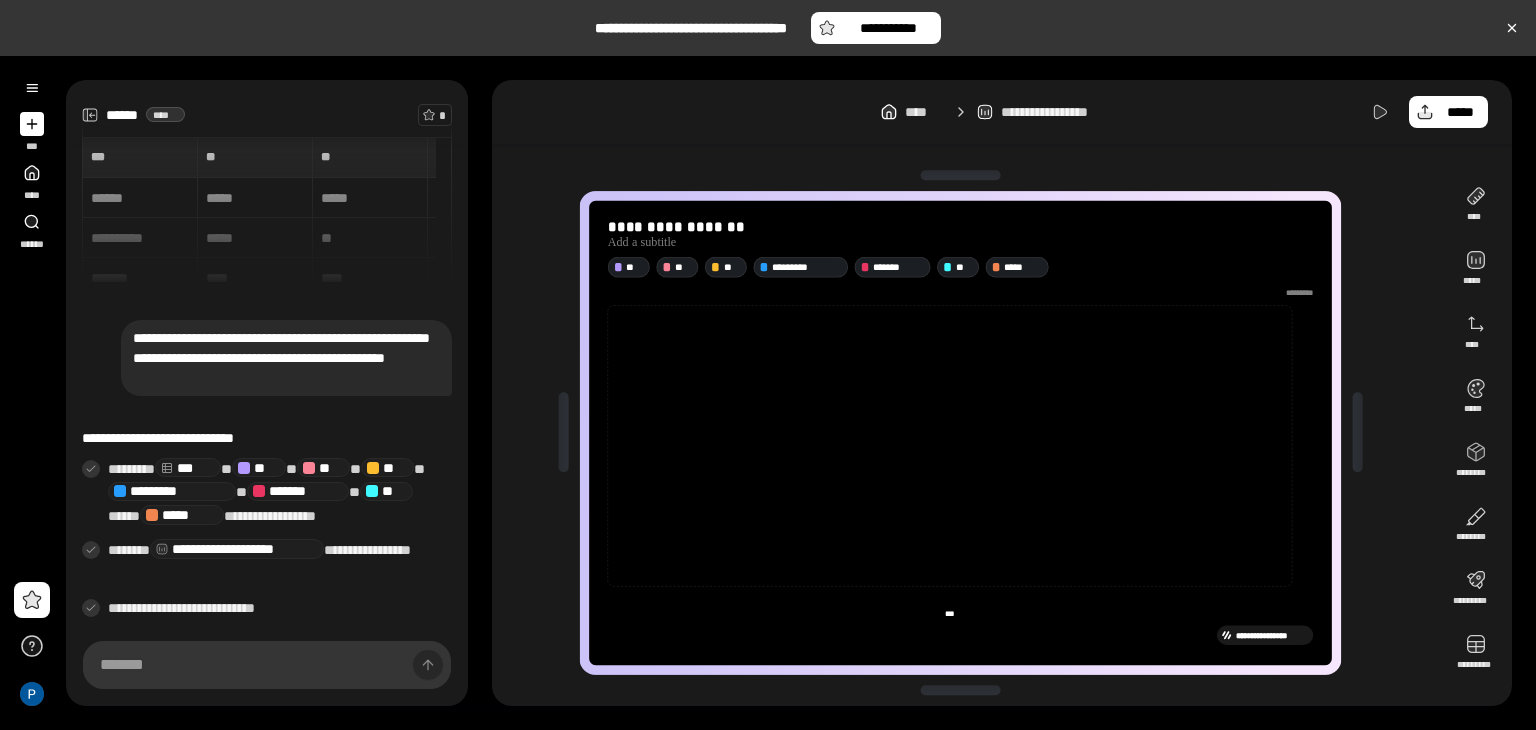 scroll, scrollTop: 40, scrollLeft: 0, axis: vertical 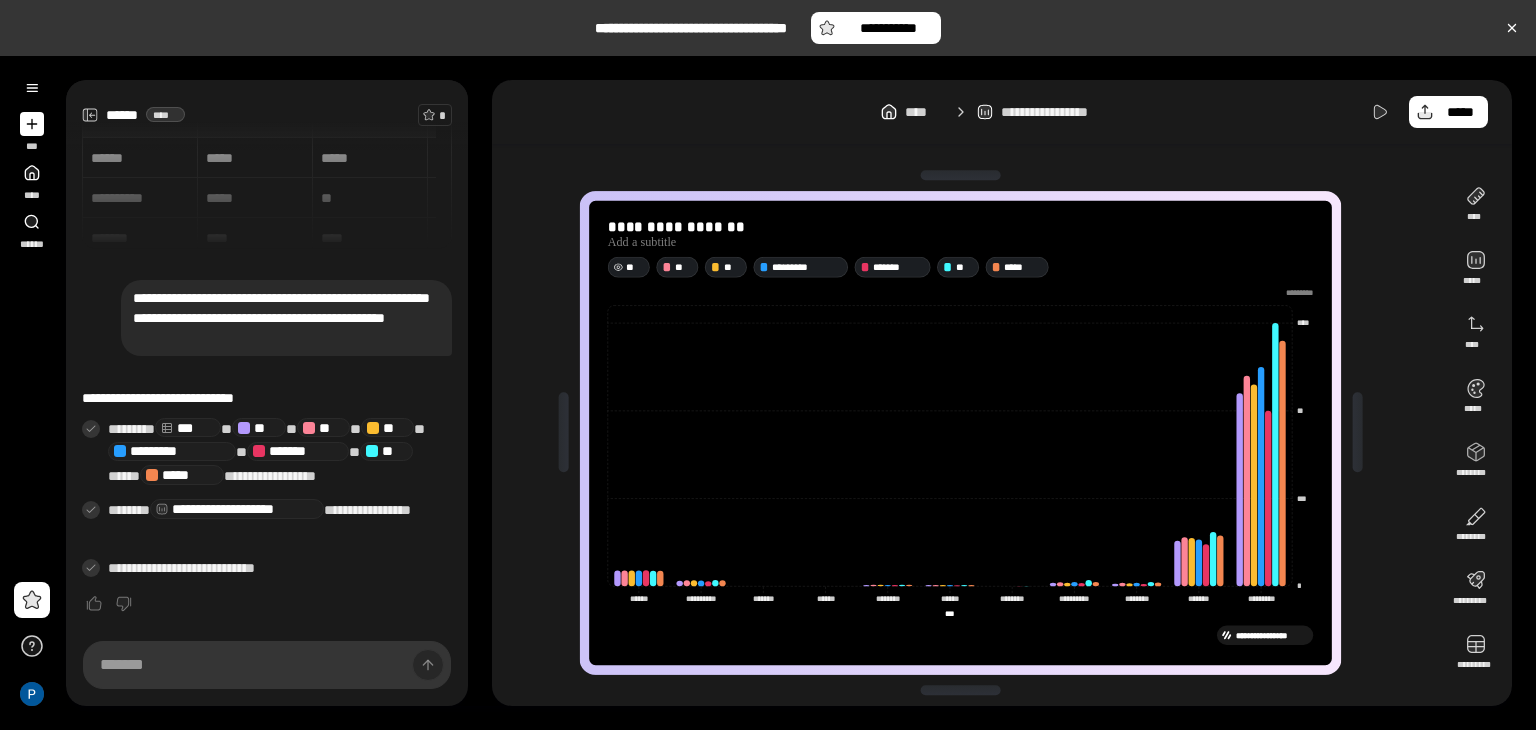 click on "**" at bounding box center [635, 266] 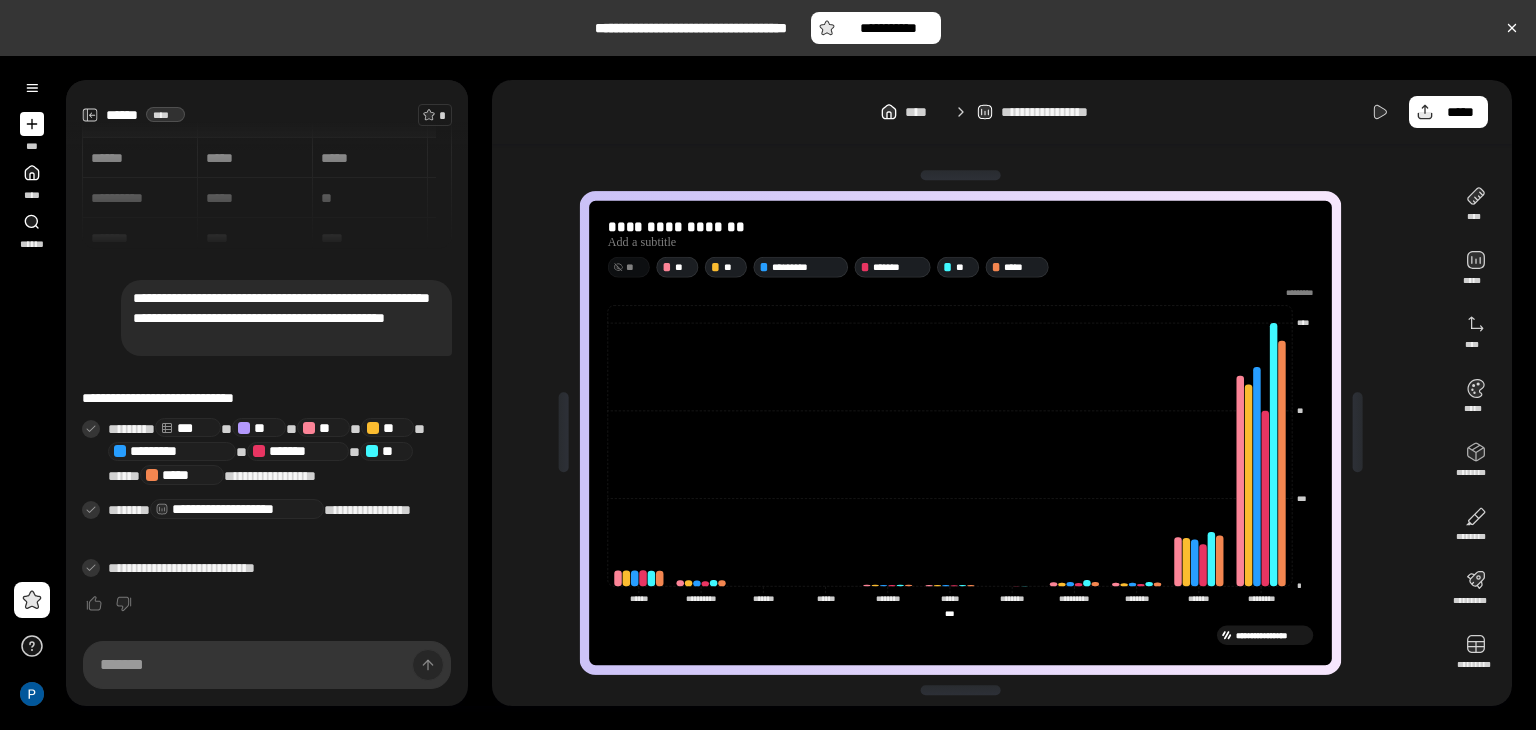 click on "**" at bounding box center [635, 266] 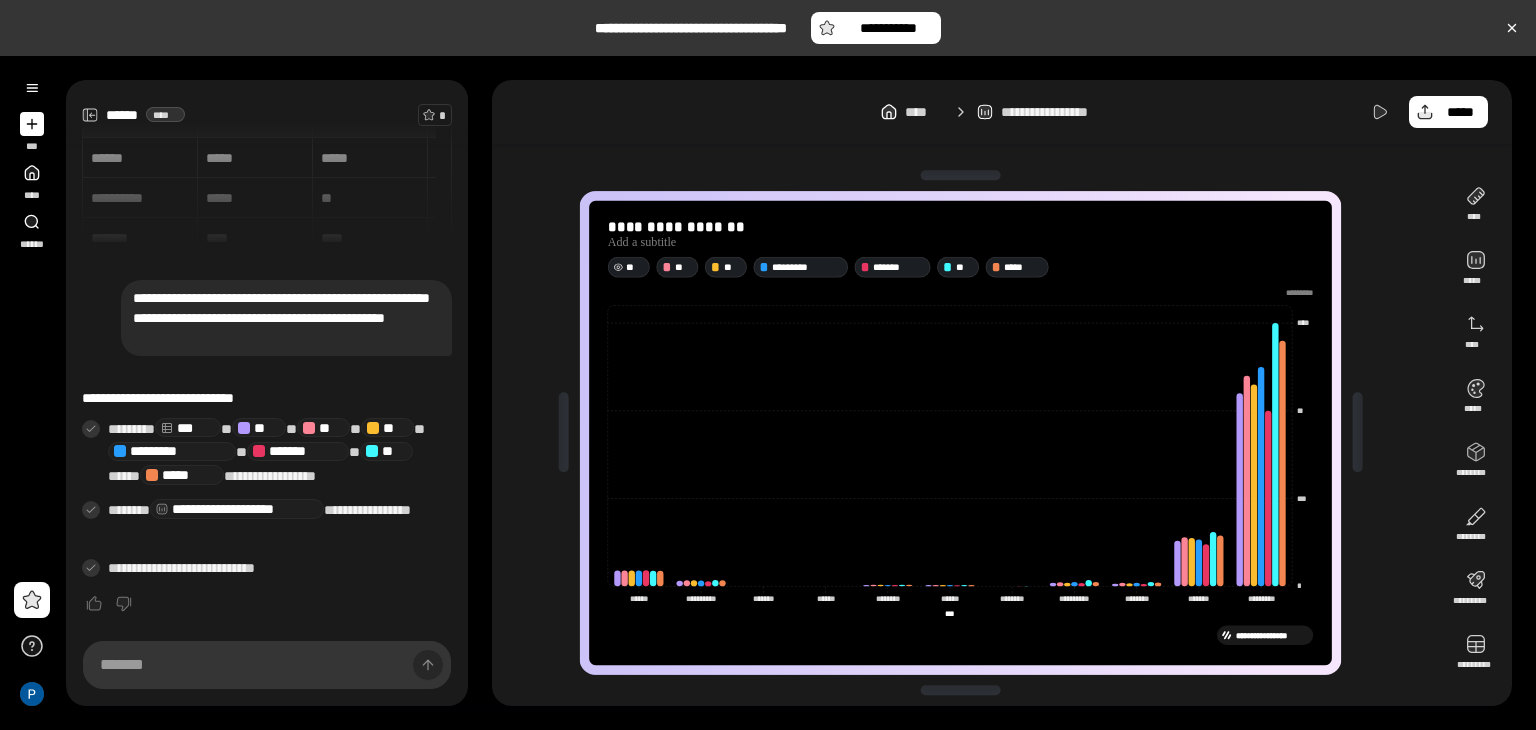 click on "**" at bounding box center [635, 266] 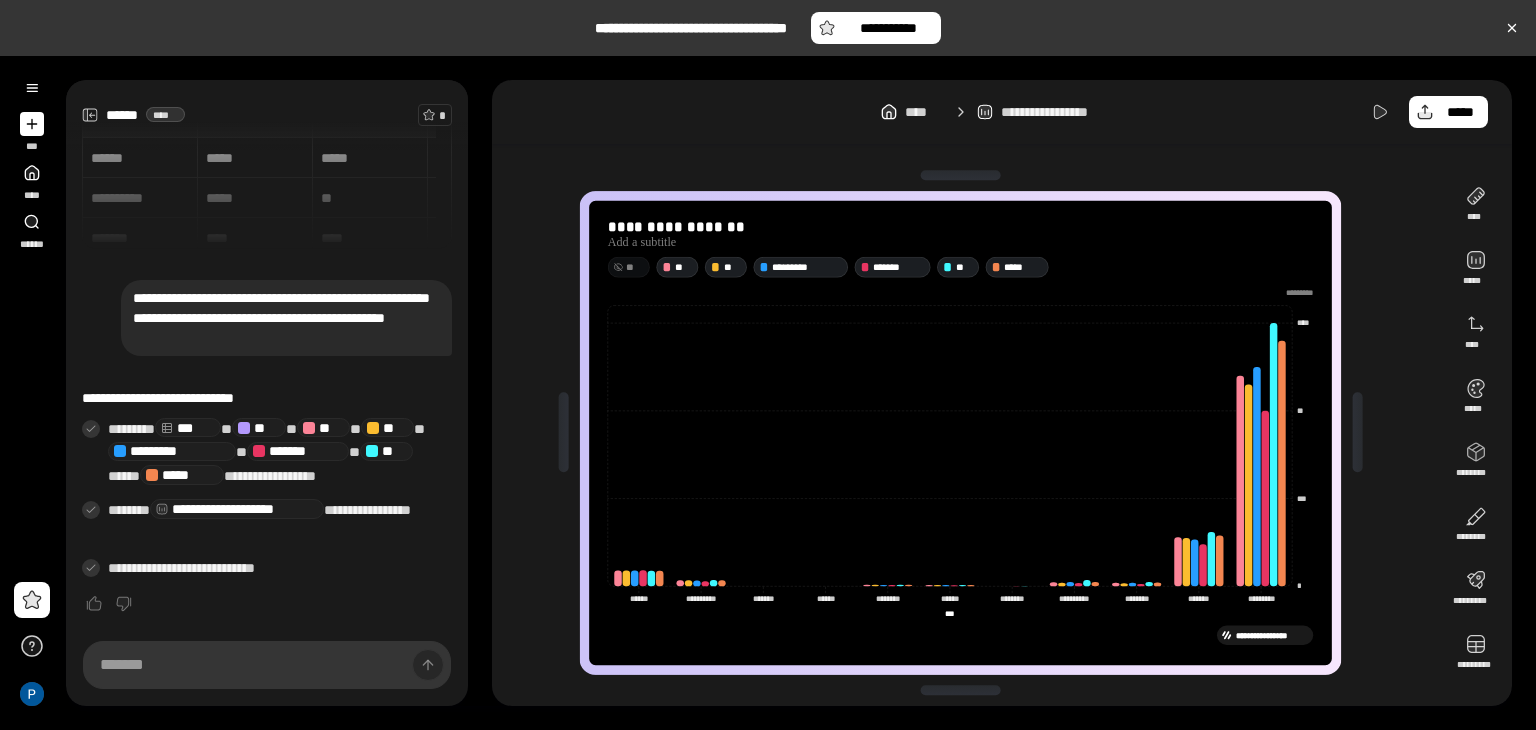 click on "**" at bounding box center [635, 266] 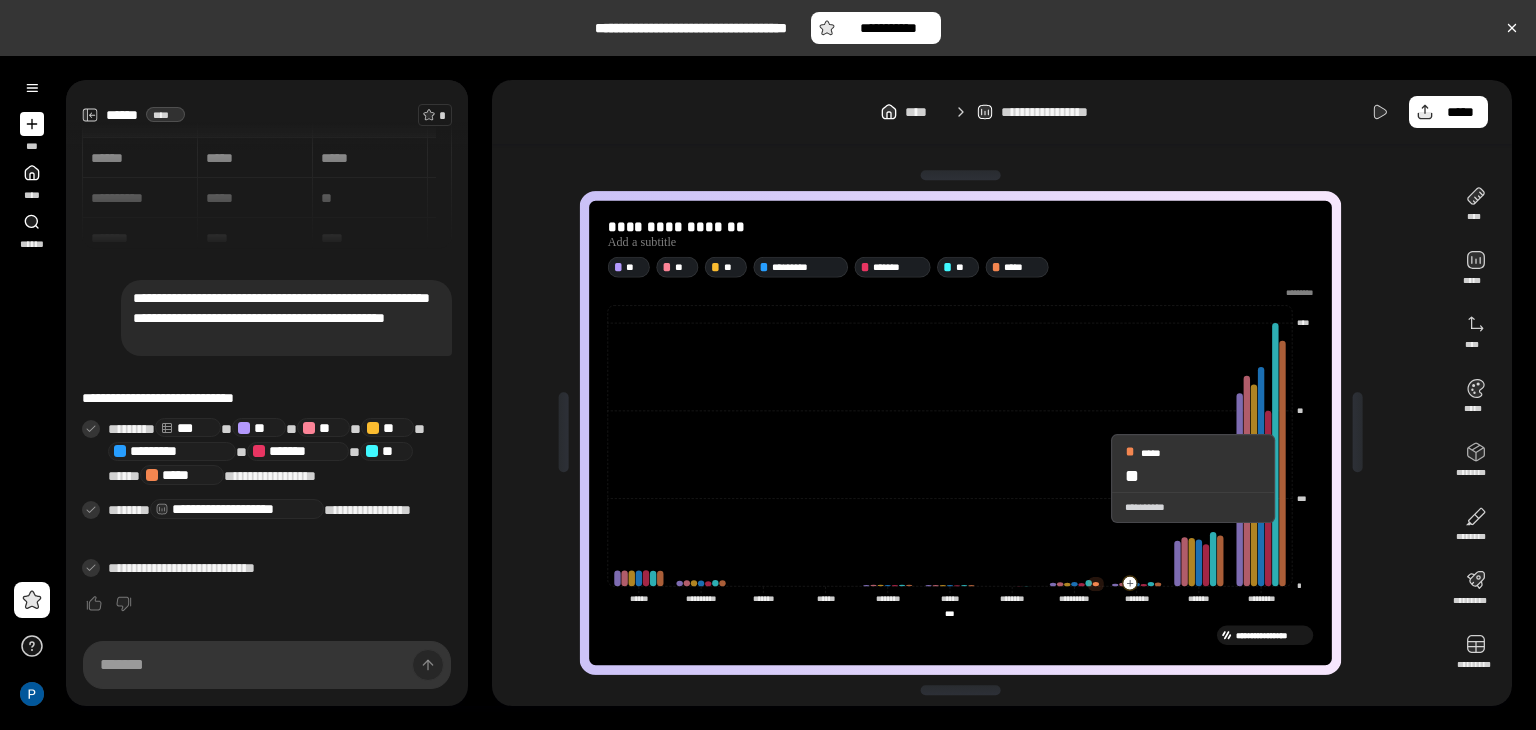 scroll, scrollTop: 4, scrollLeft: 0, axis: vertical 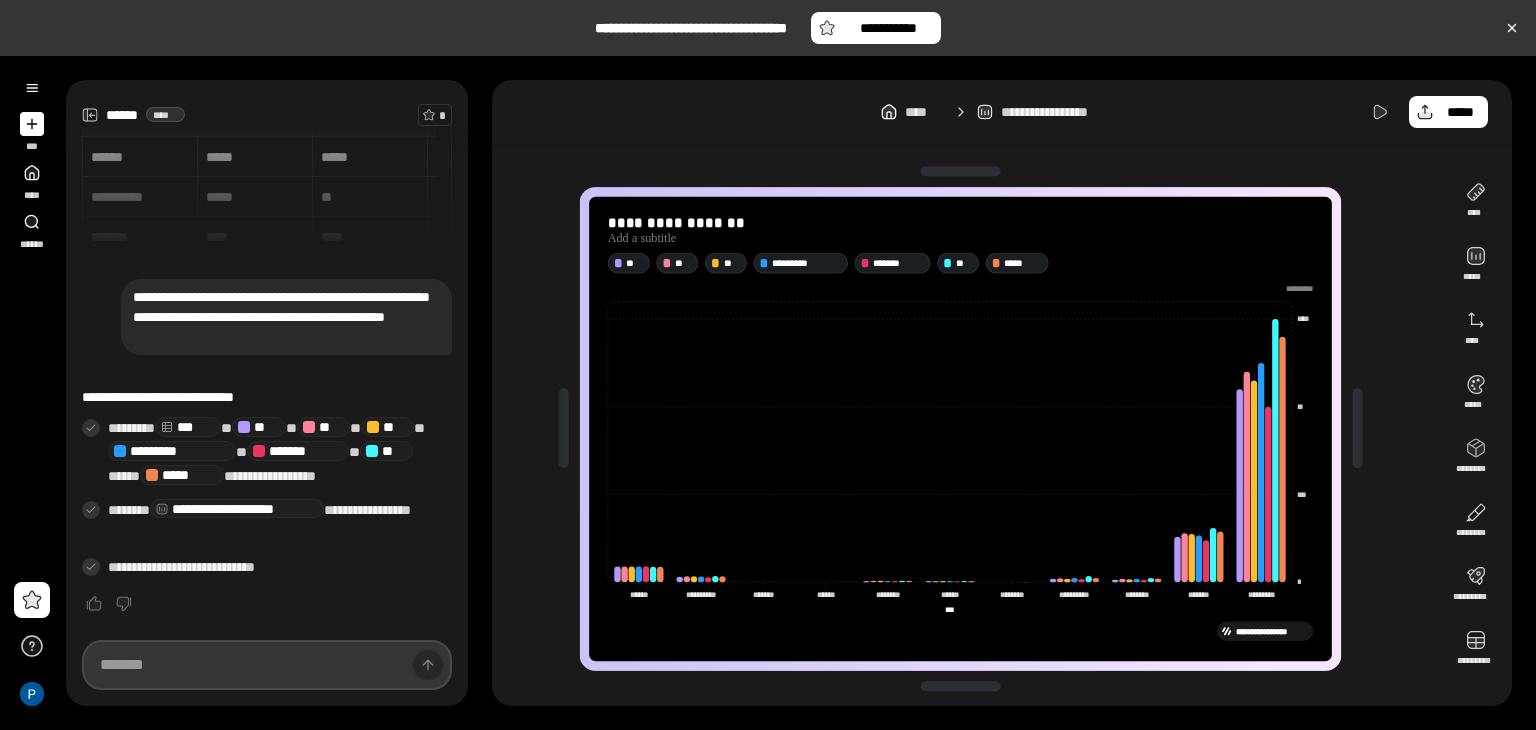 click at bounding box center [267, 665] 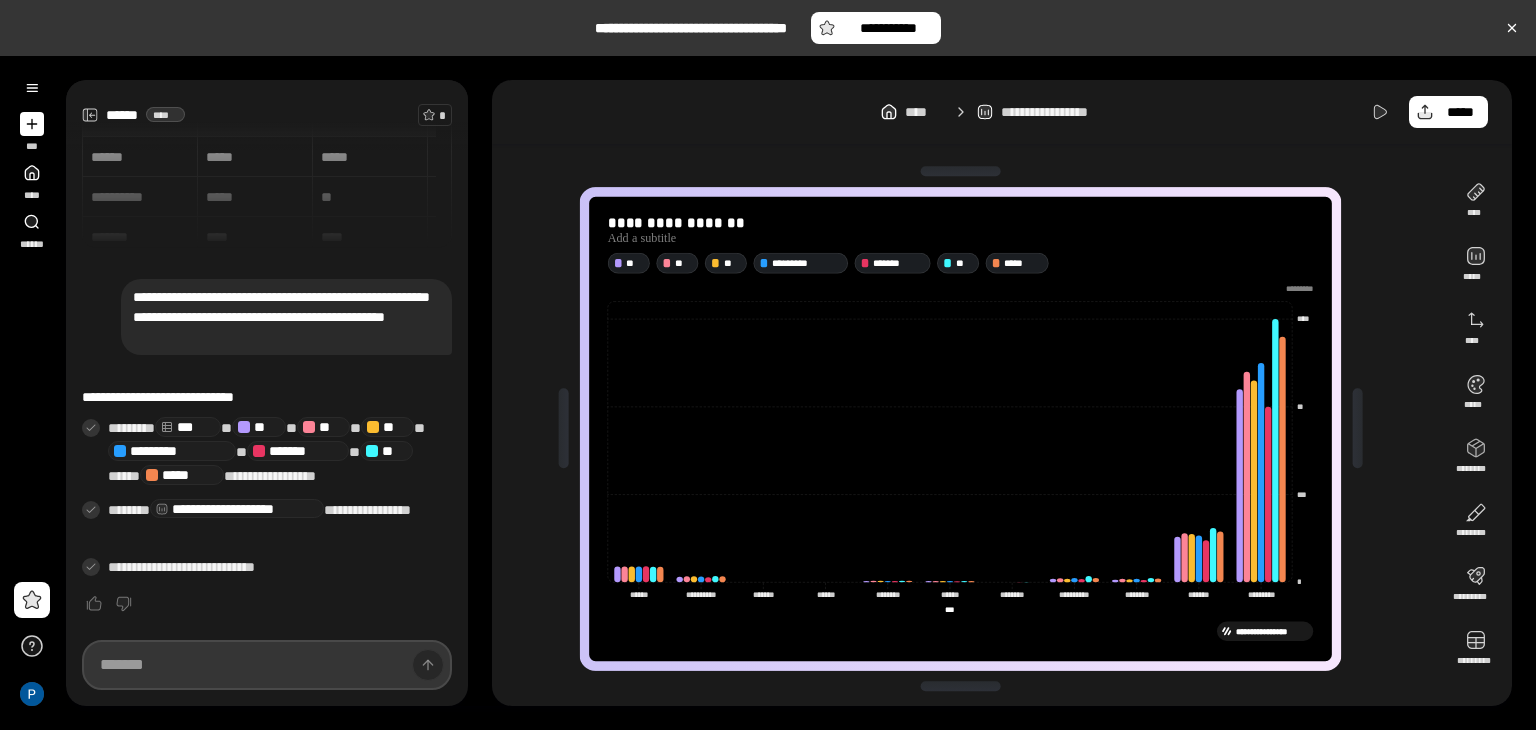 click at bounding box center (267, 665) 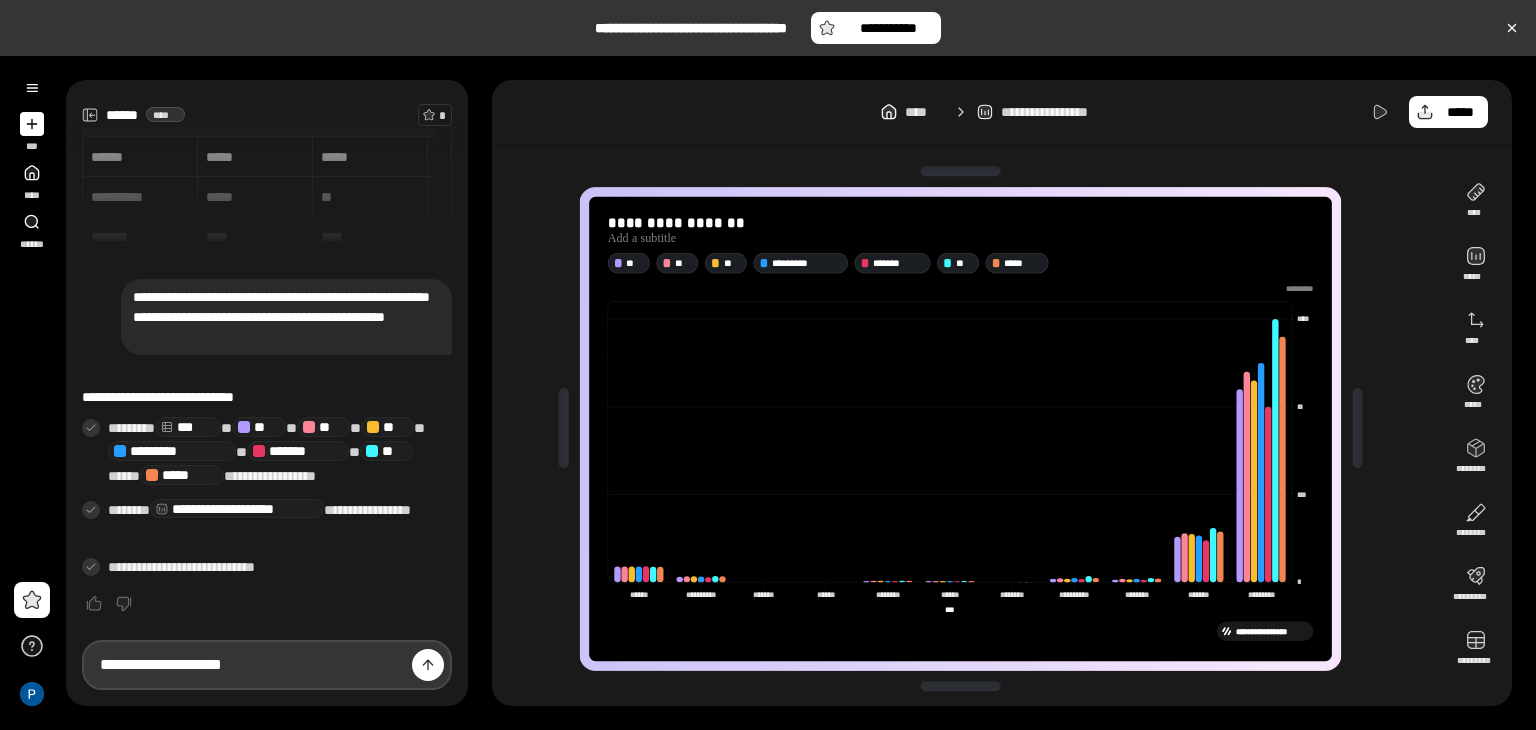 type on "**********" 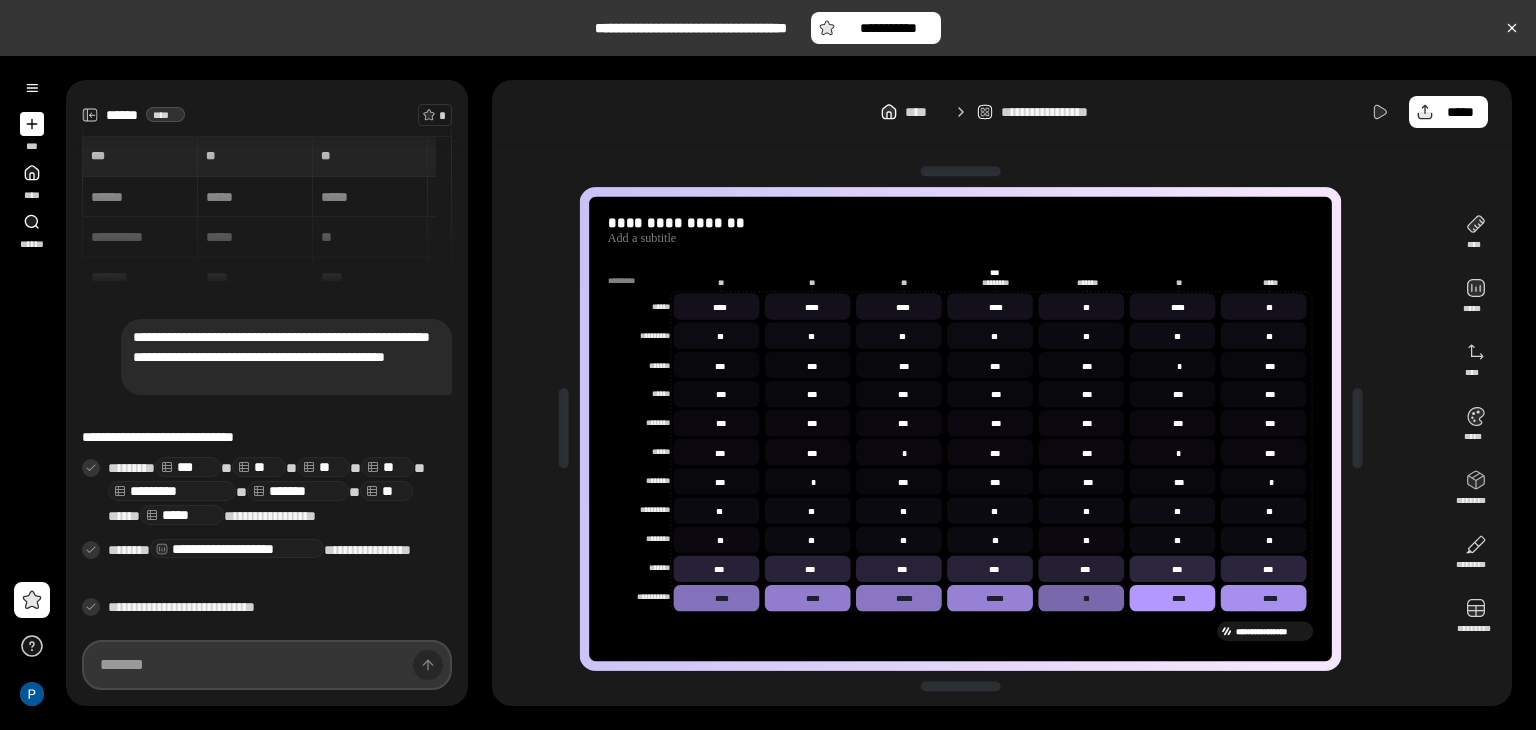 scroll, scrollTop: 190, scrollLeft: 0, axis: vertical 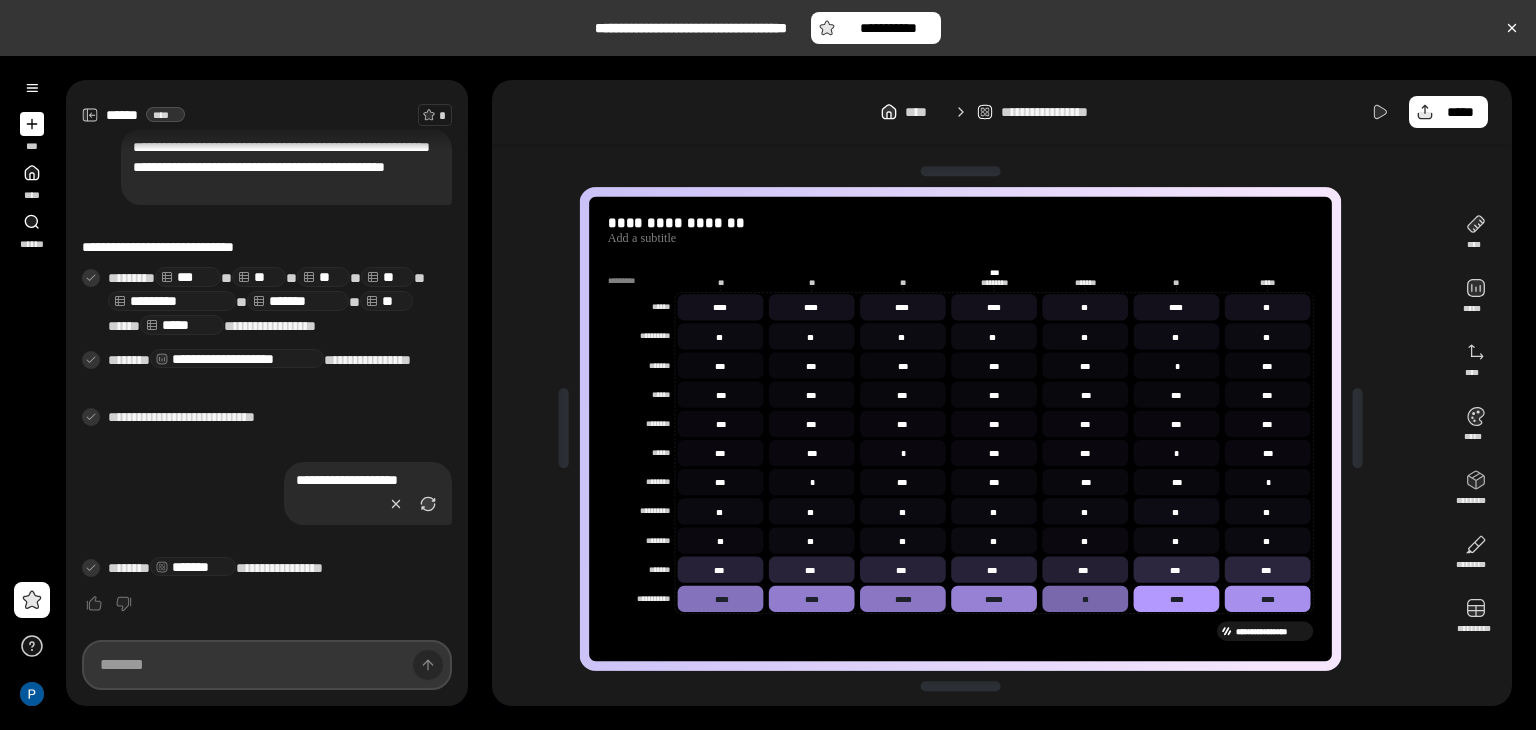 click at bounding box center [267, 665] 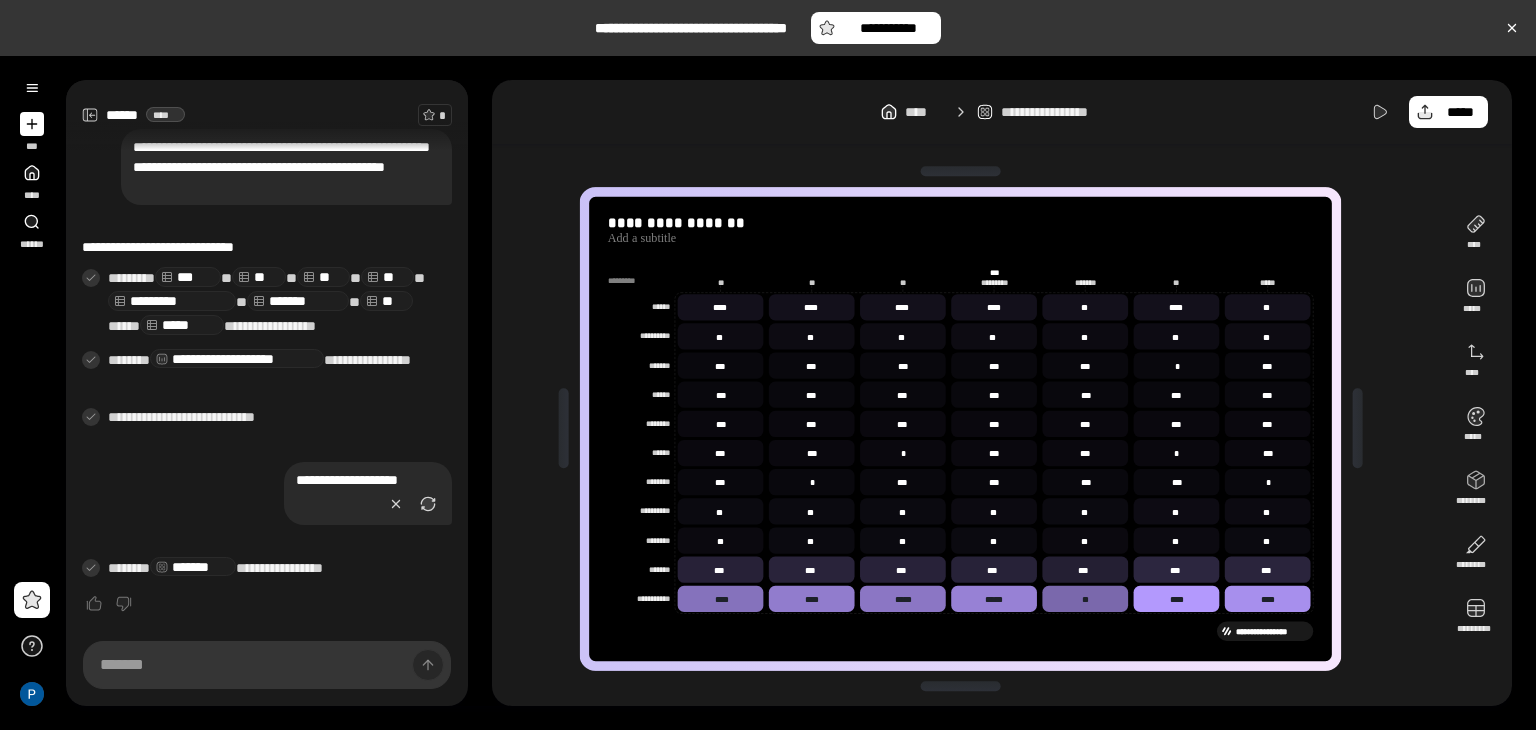 click at bounding box center (626, 280) 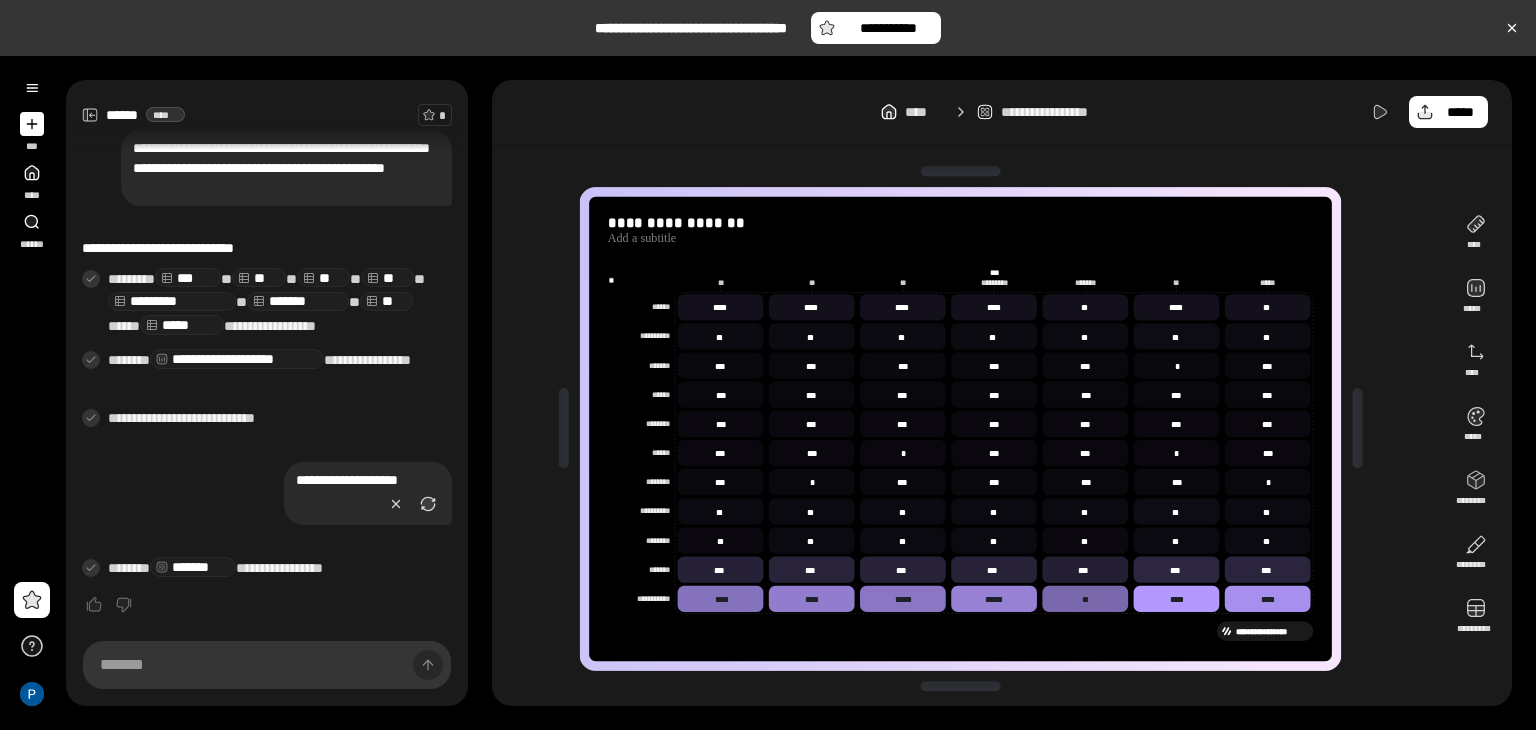 type on "*" 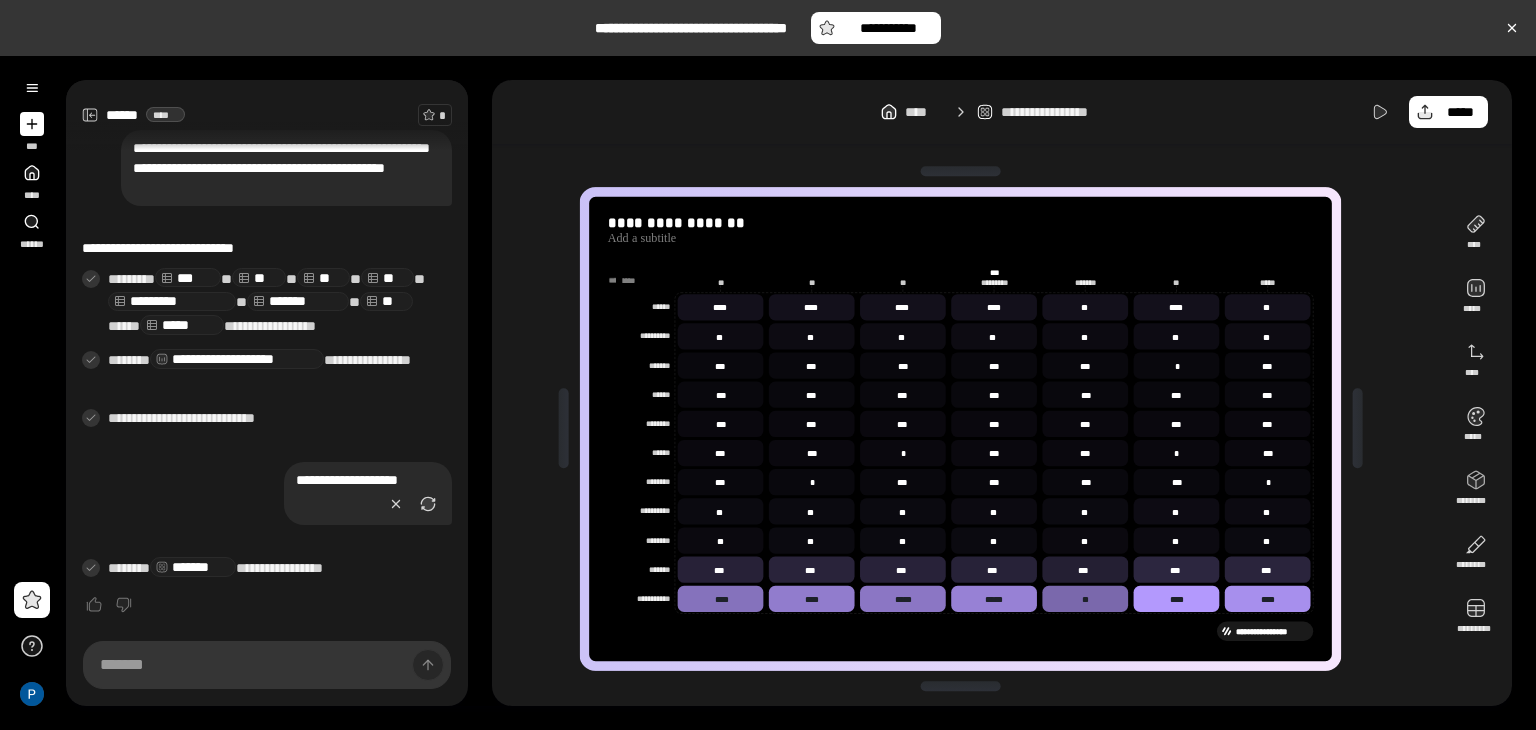 type on "*" 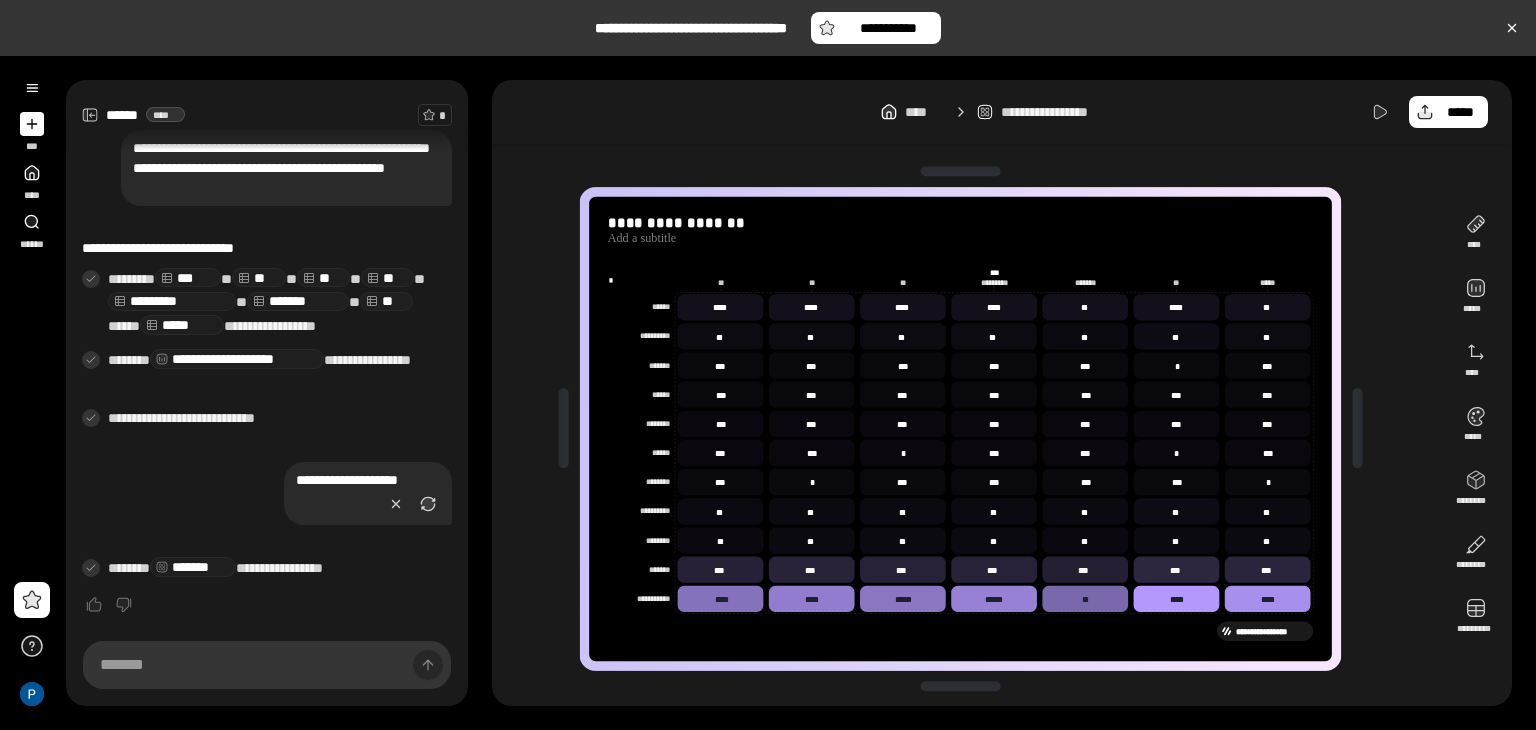 type 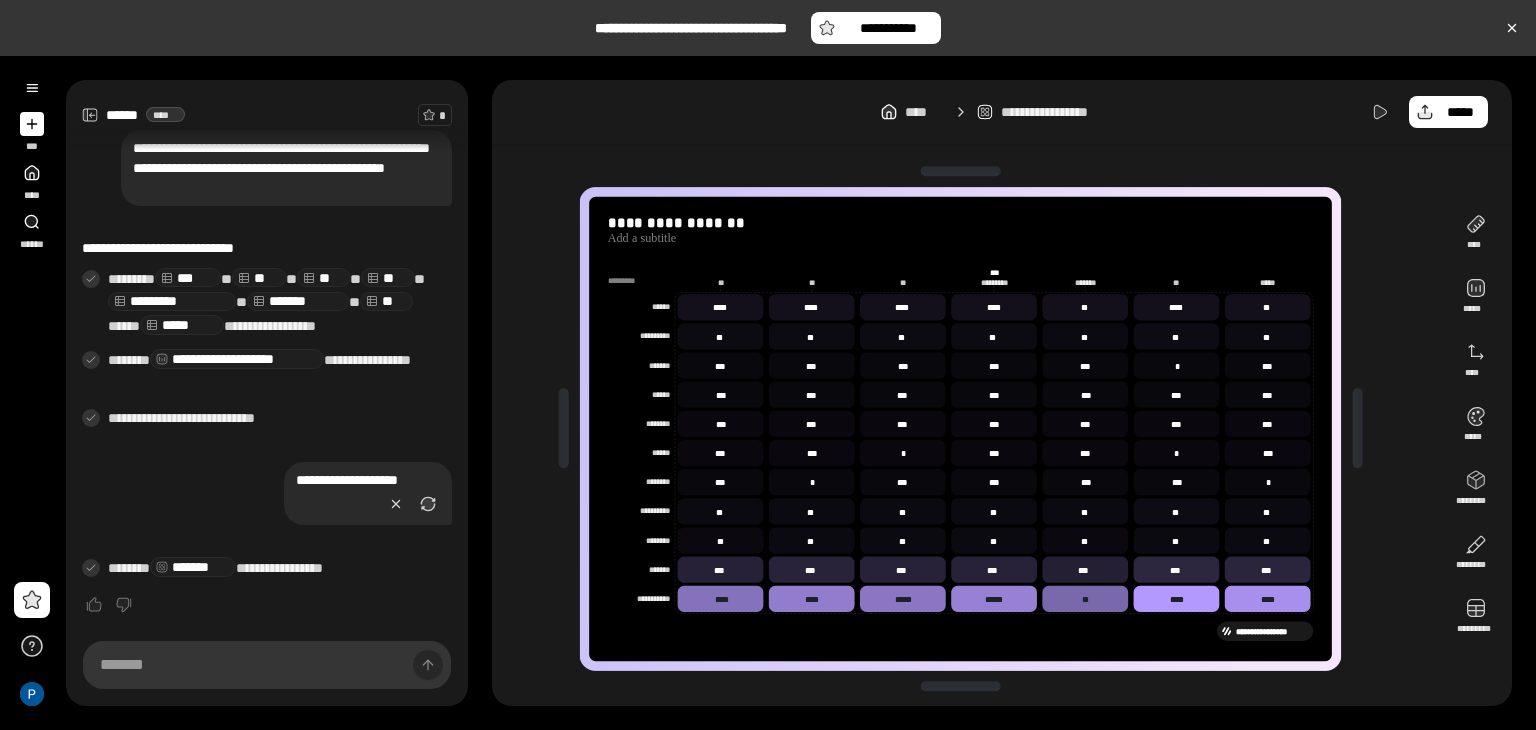 drag, startPoint x: 640, startPoint y: 305, endPoint x: 658, endPoint y: 466, distance: 162.00308 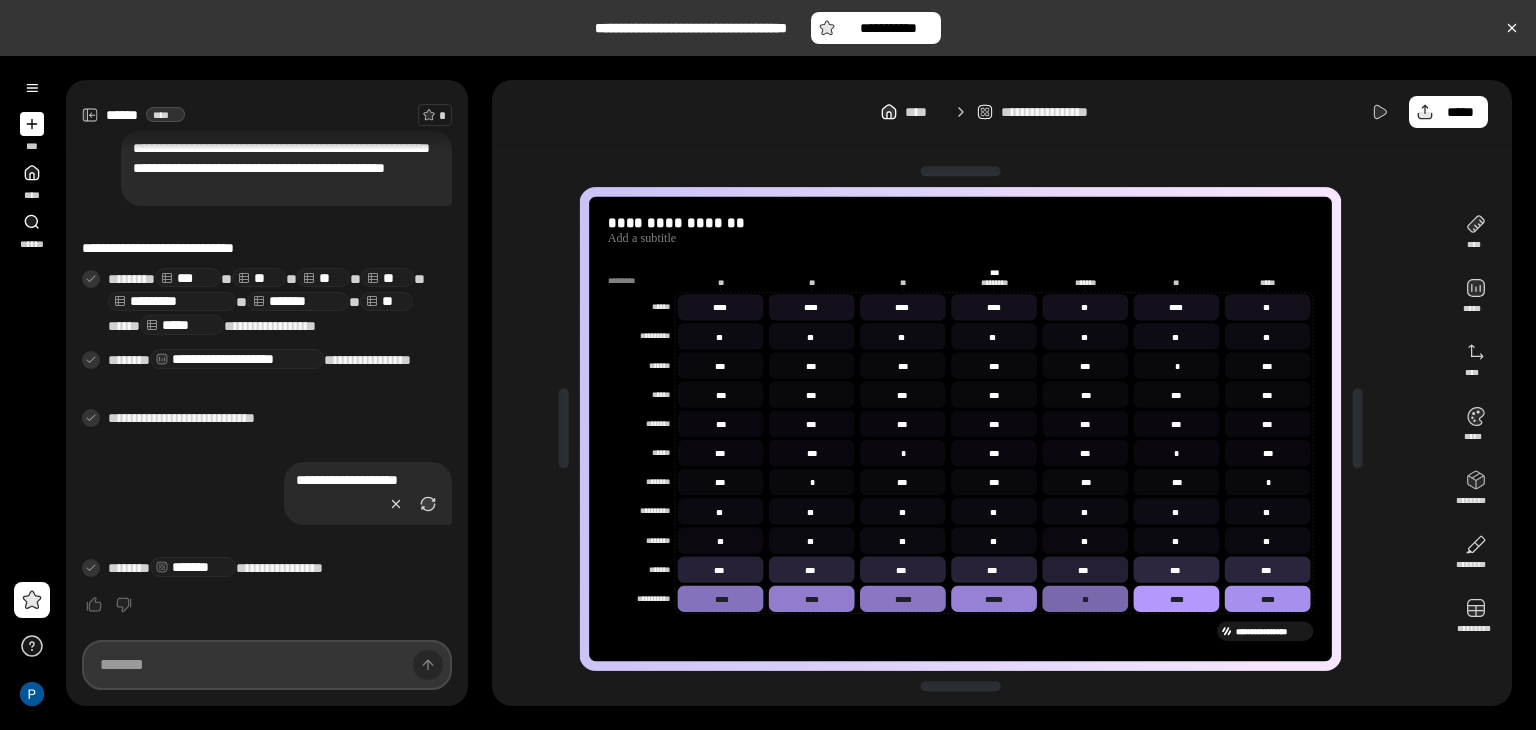 click at bounding box center [267, 665] 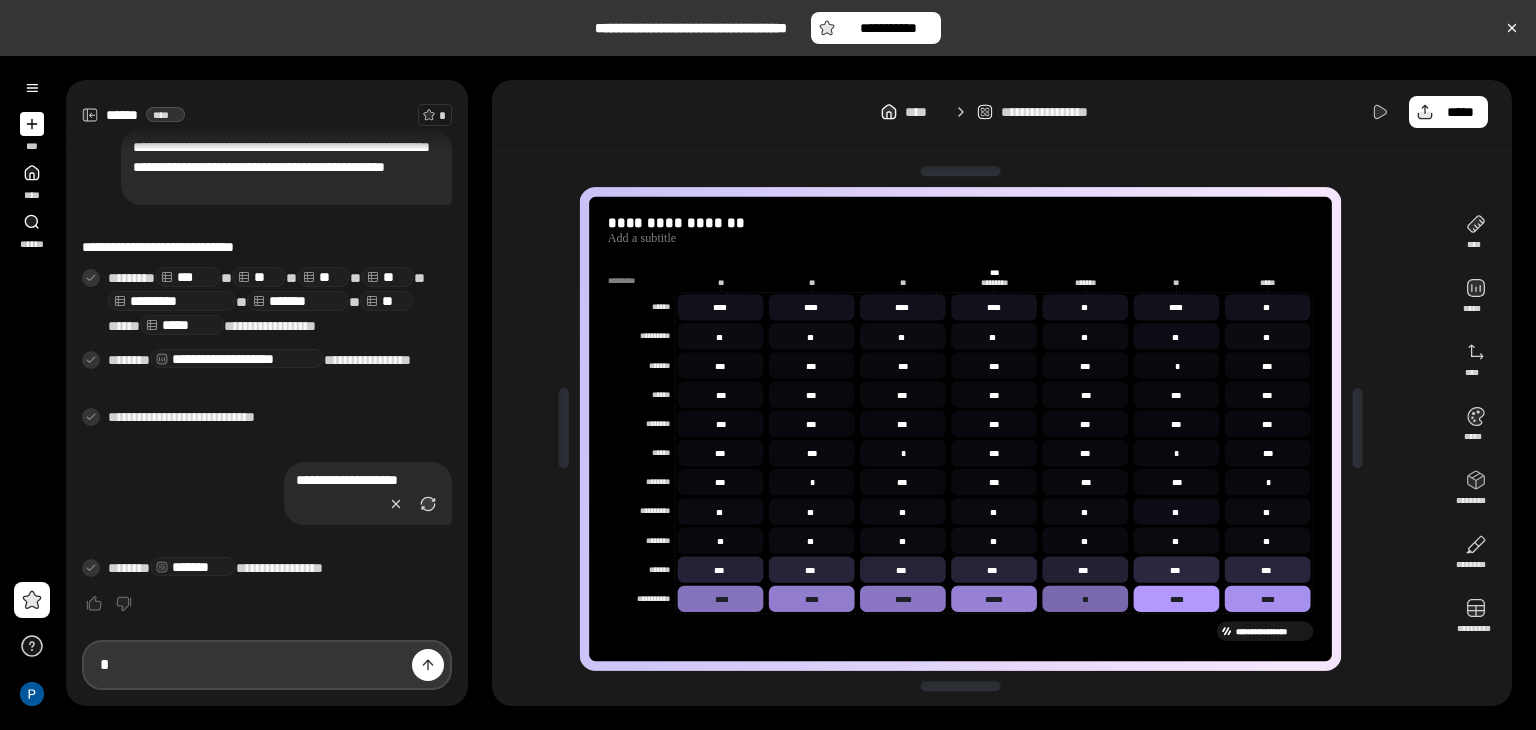 type on "*" 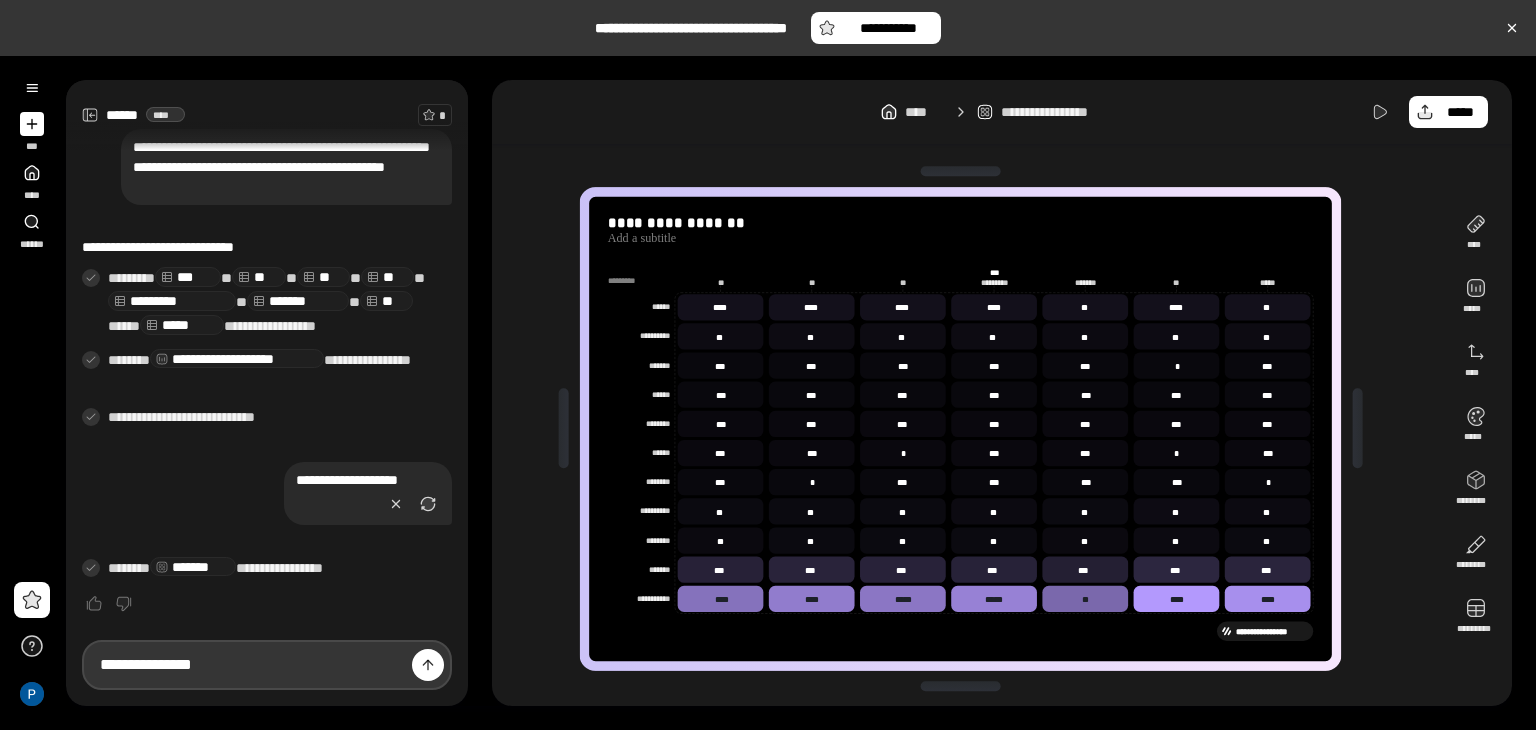 type on "**********" 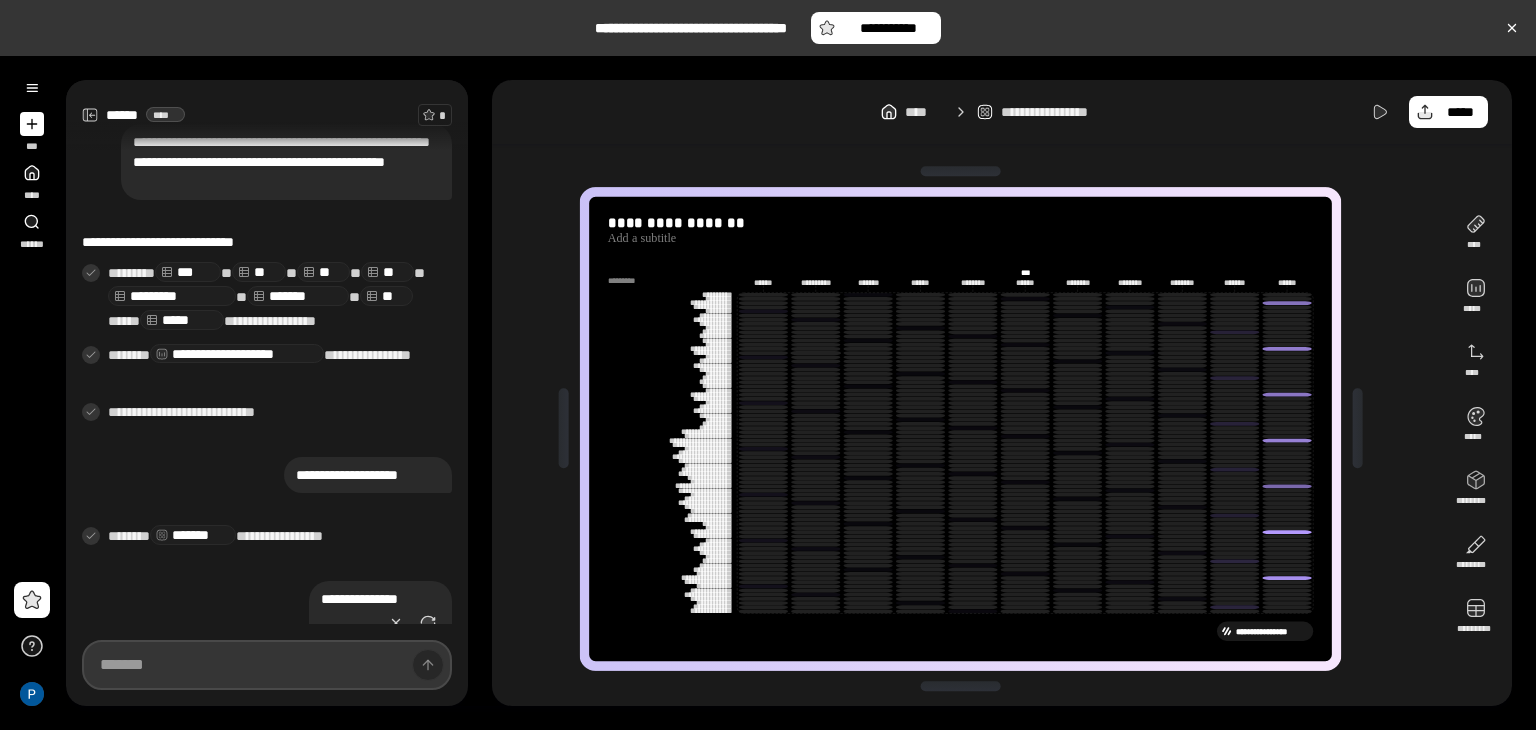 scroll, scrollTop: 338, scrollLeft: 0, axis: vertical 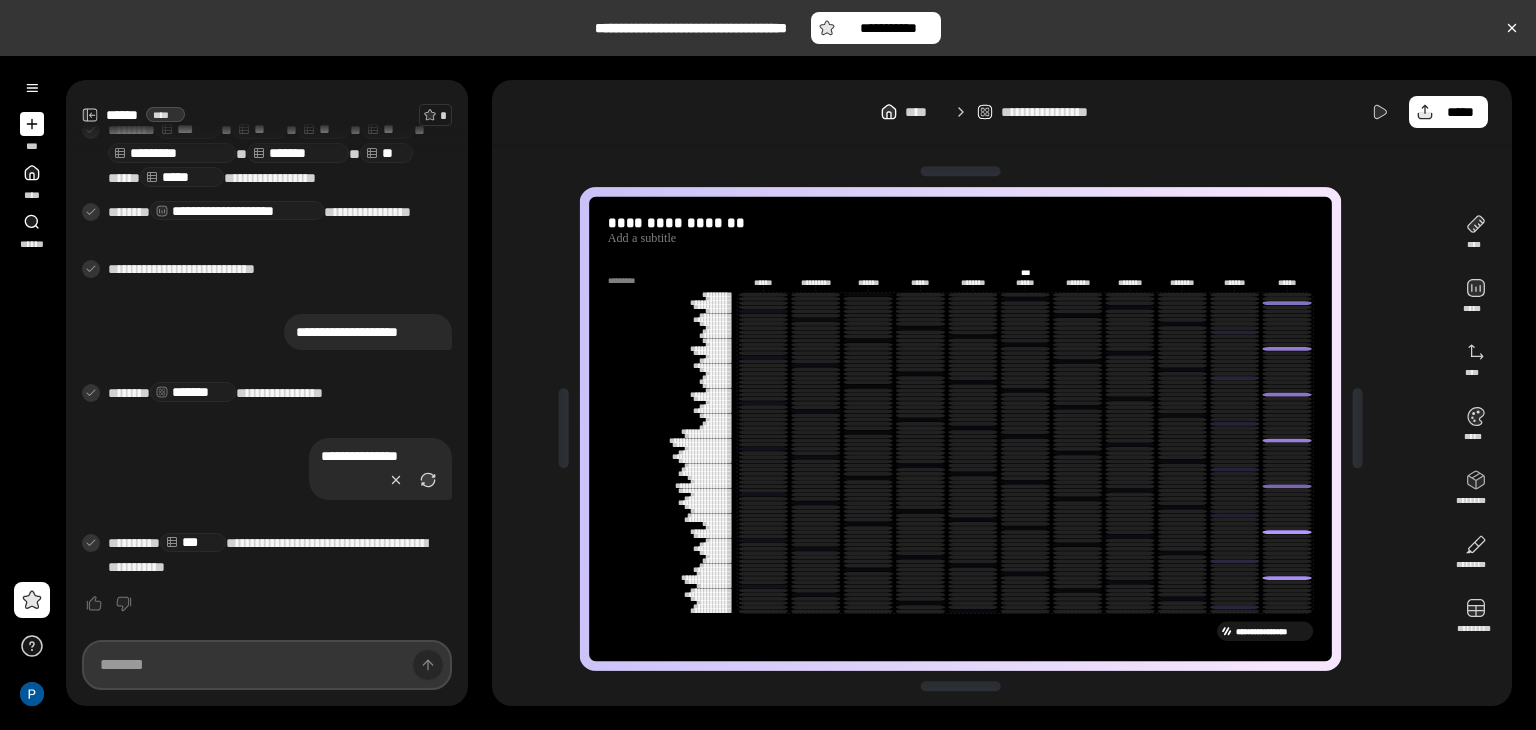 click at bounding box center (267, 665) 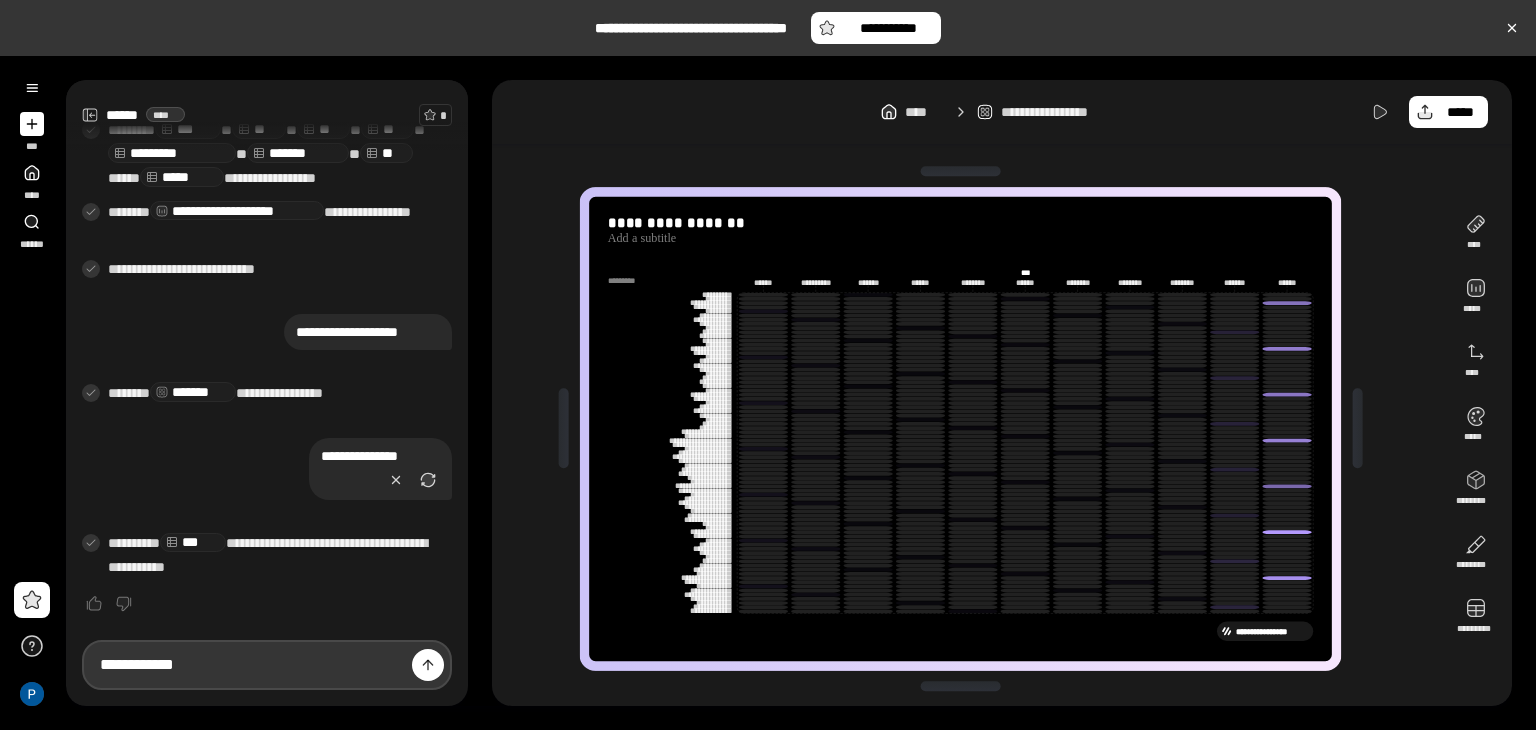 paste on "**********" 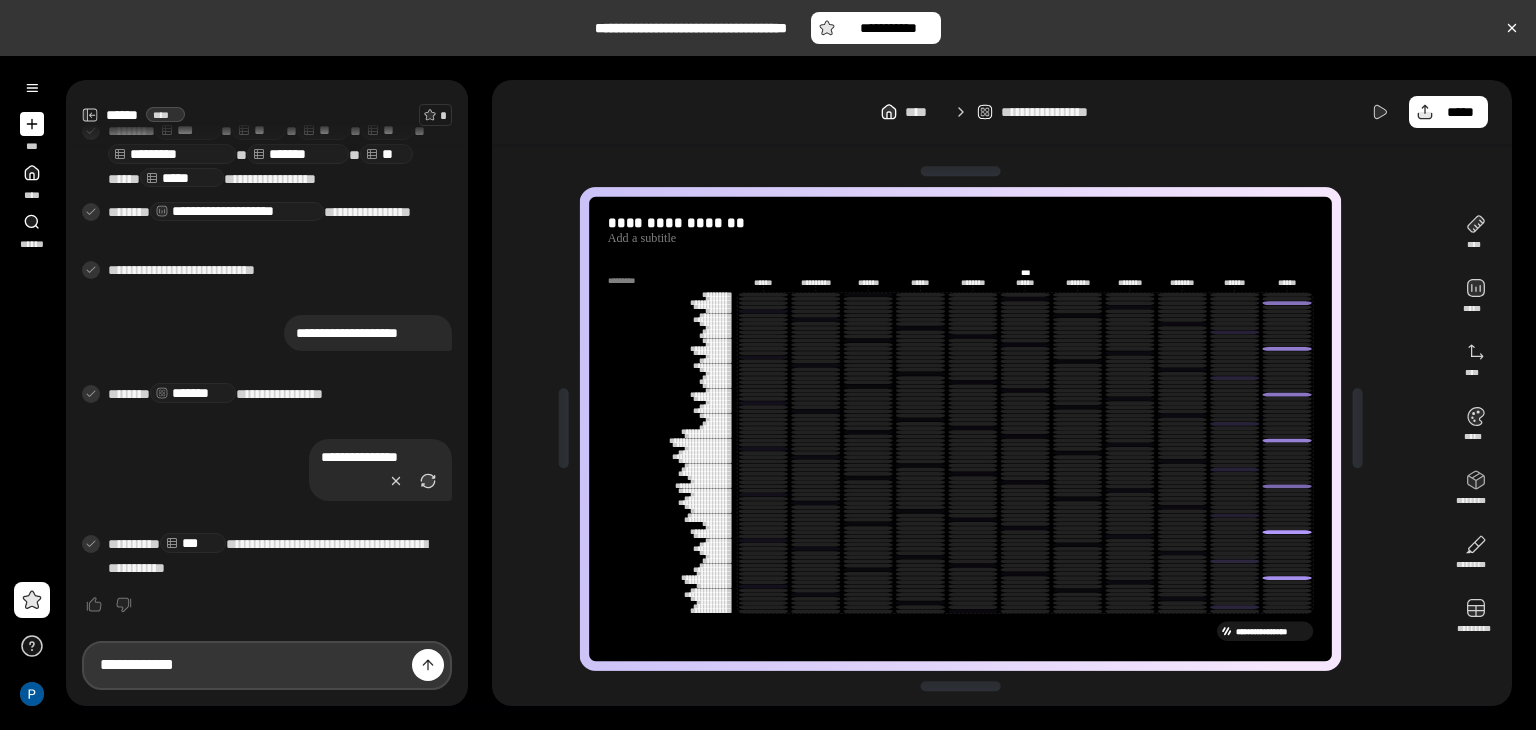 scroll, scrollTop: 0, scrollLeft: 0, axis: both 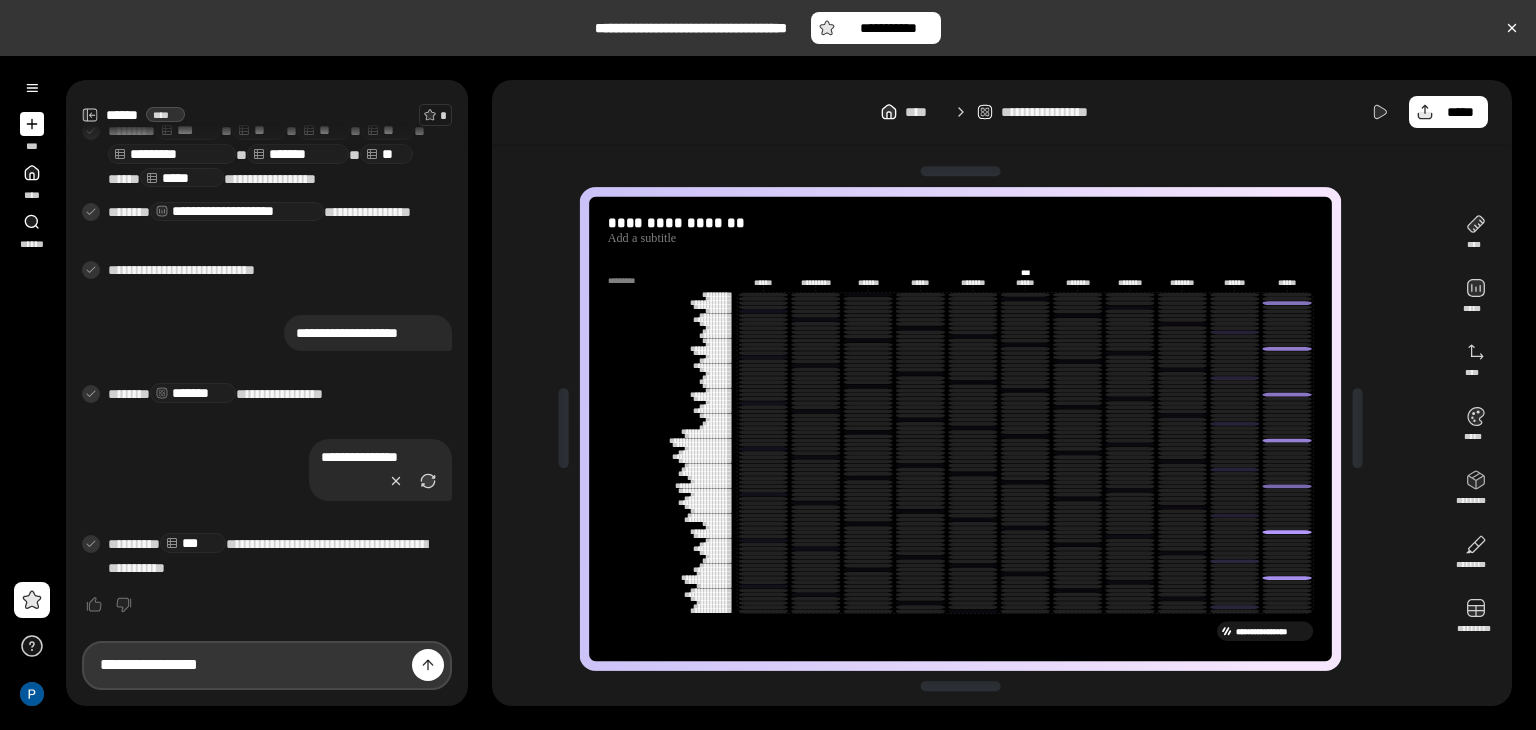 drag, startPoint x: 242, startPoint y: 662, endPoint x: 203, endPoint y: 672, distance: 40.261642 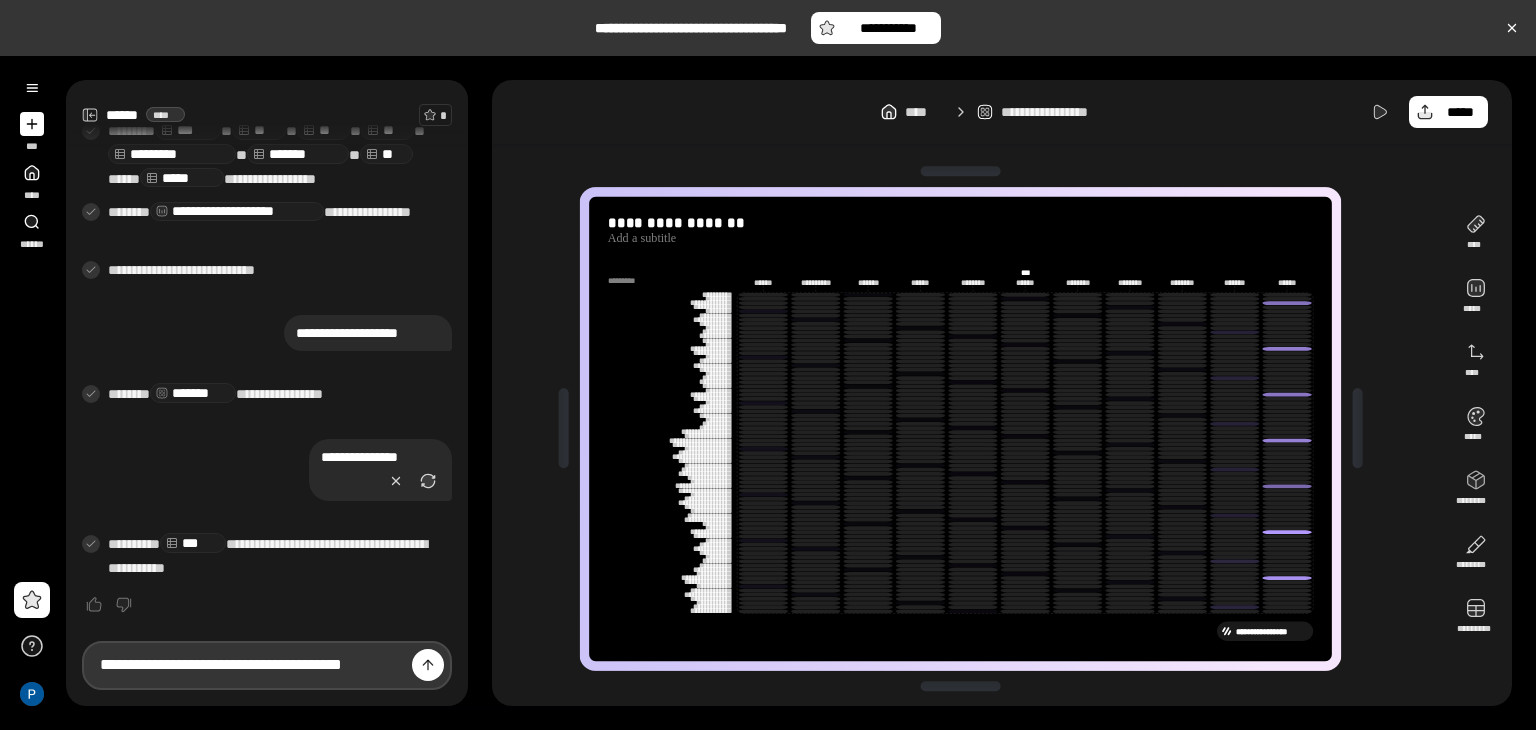 scroll, scrollTop: 0, scrollLeft: 30, axis: horizontal 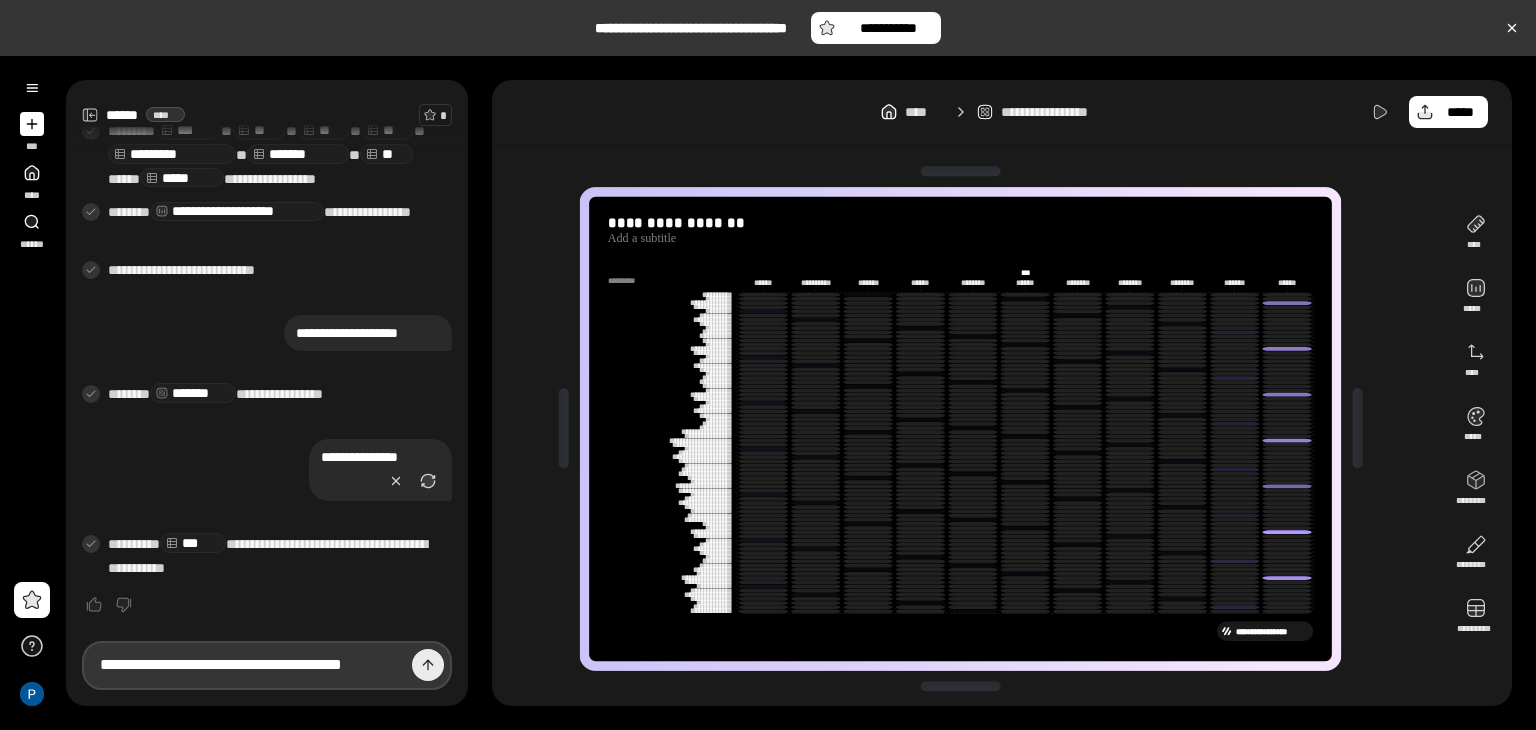 type on "**********" 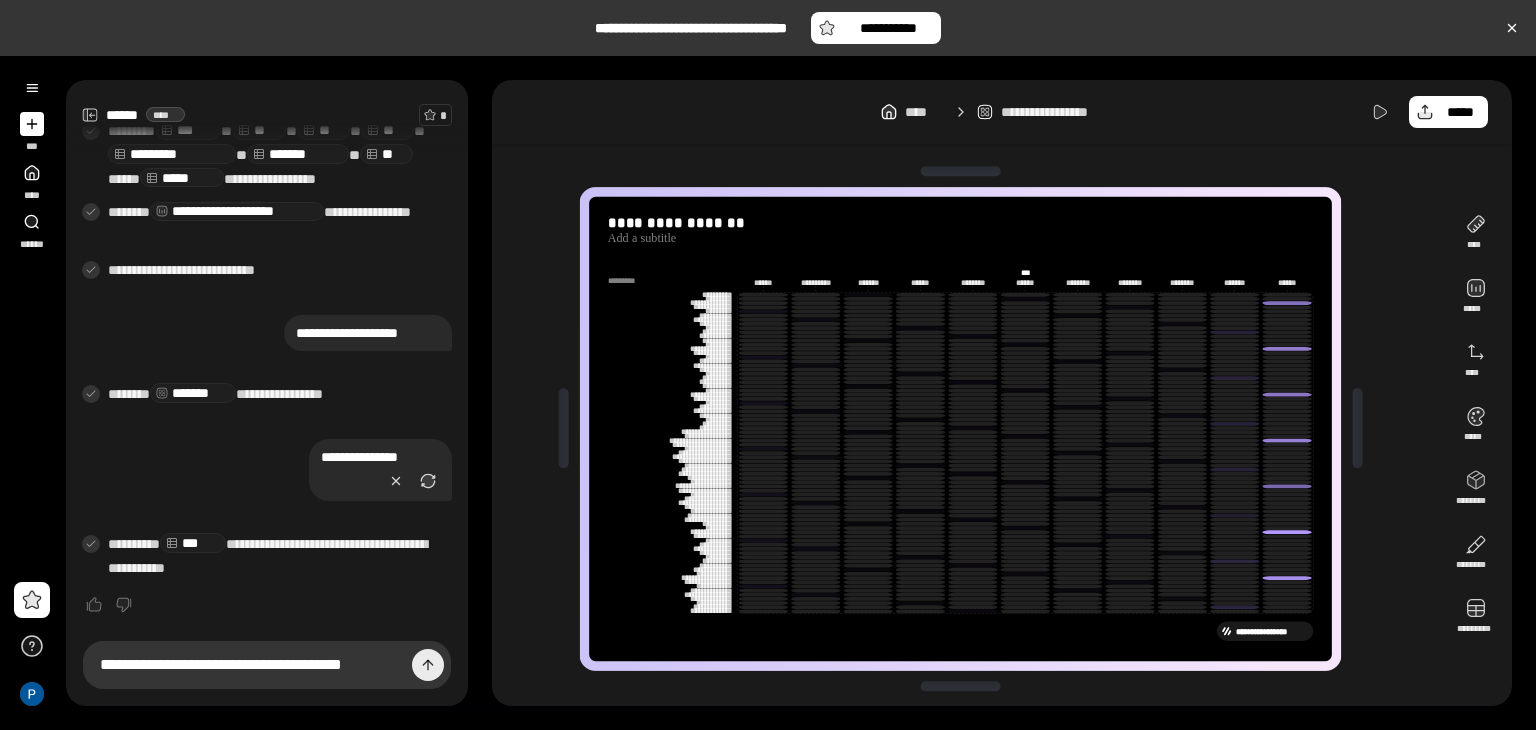 click at bounding box center [428, 665] 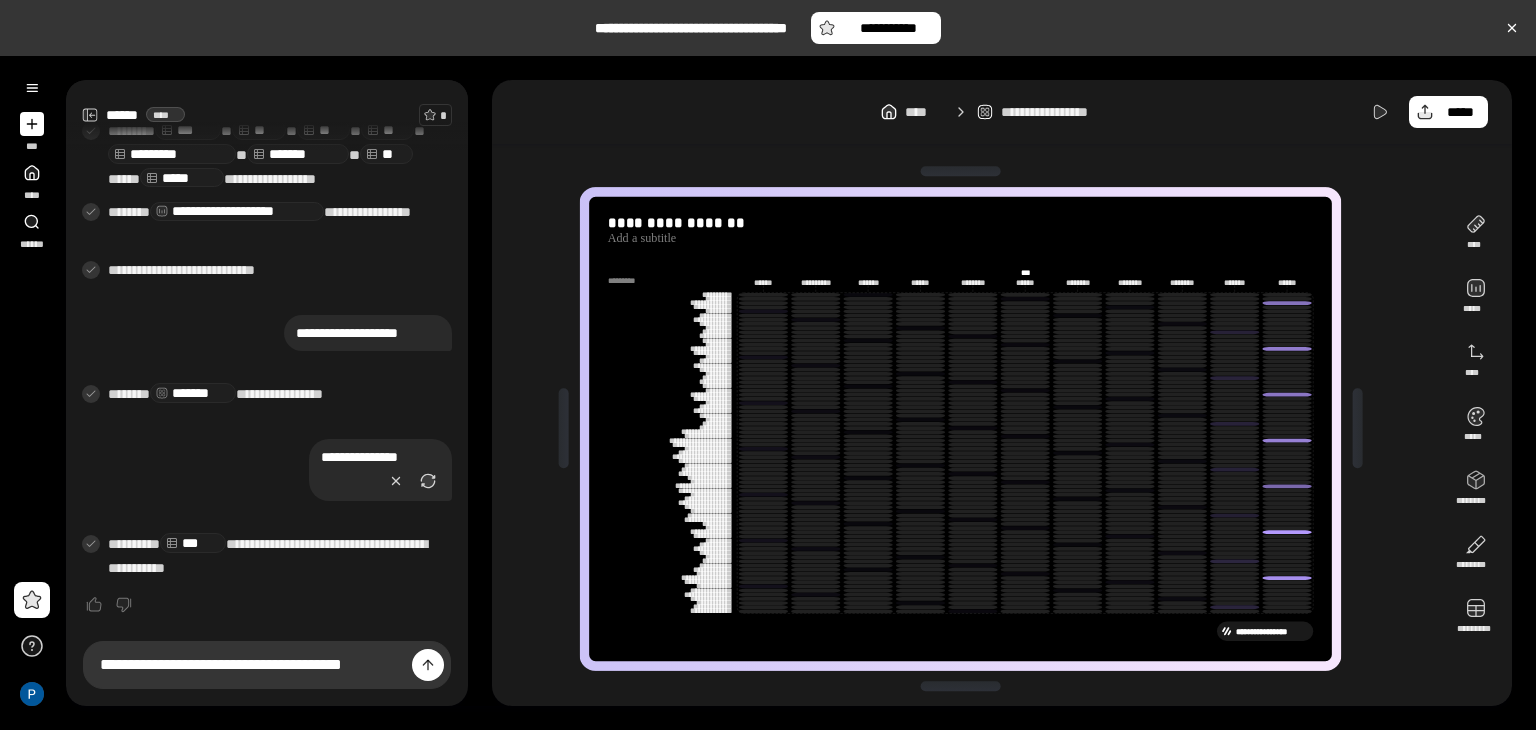 type 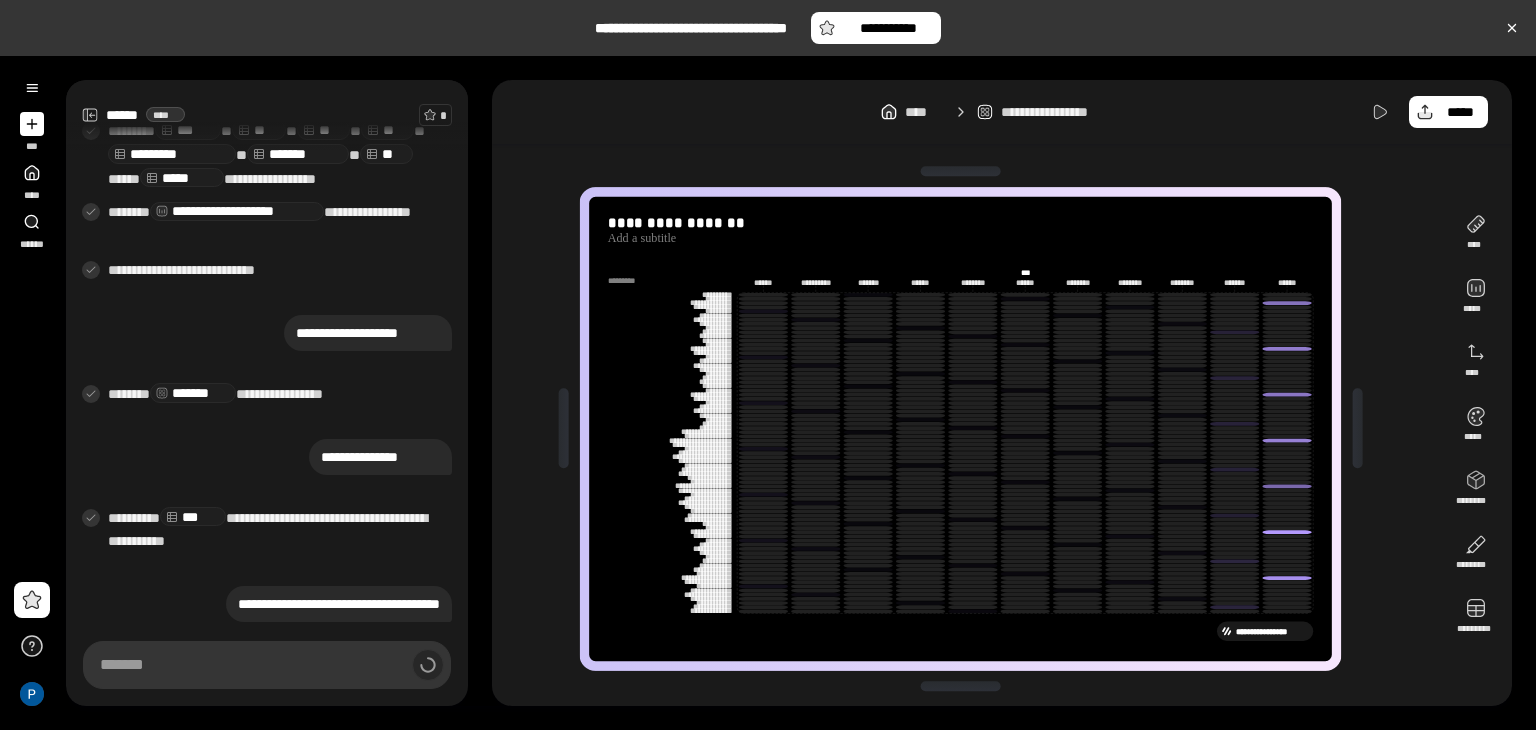 scroll, scrollTop: 0, scrollLeft: 0, axis: both 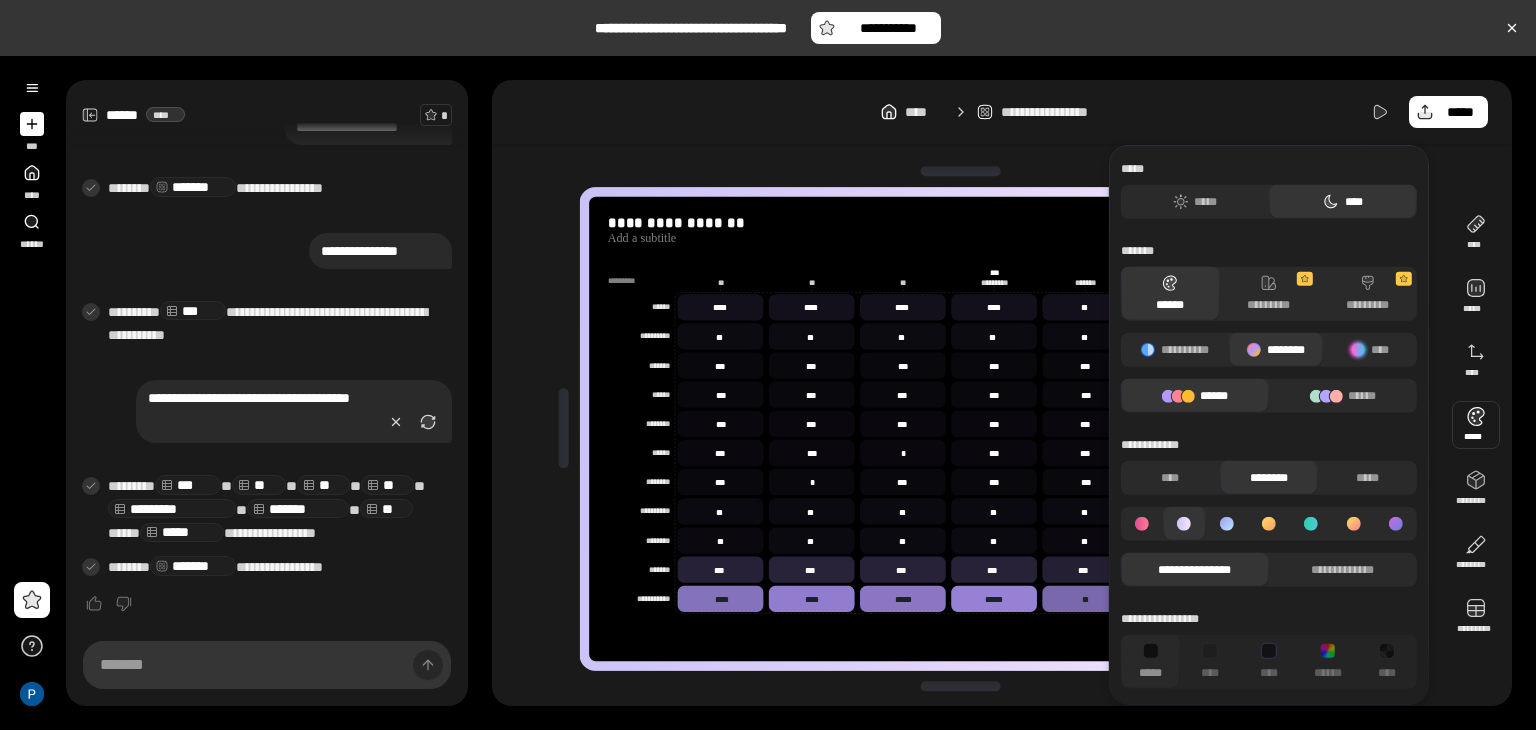 click at bounding box center (1476, 425) 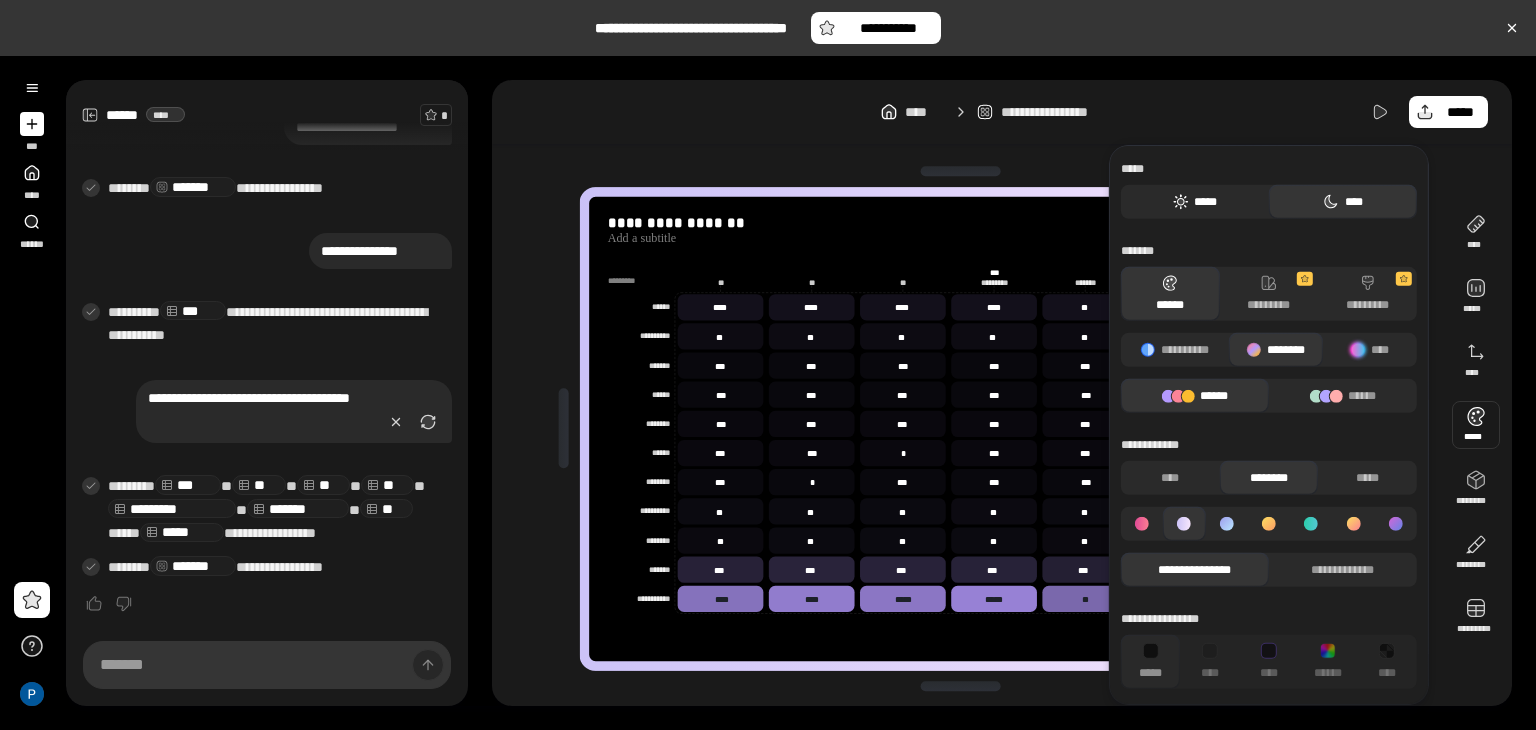 click on "*****" at bounding box center [1195, 202] 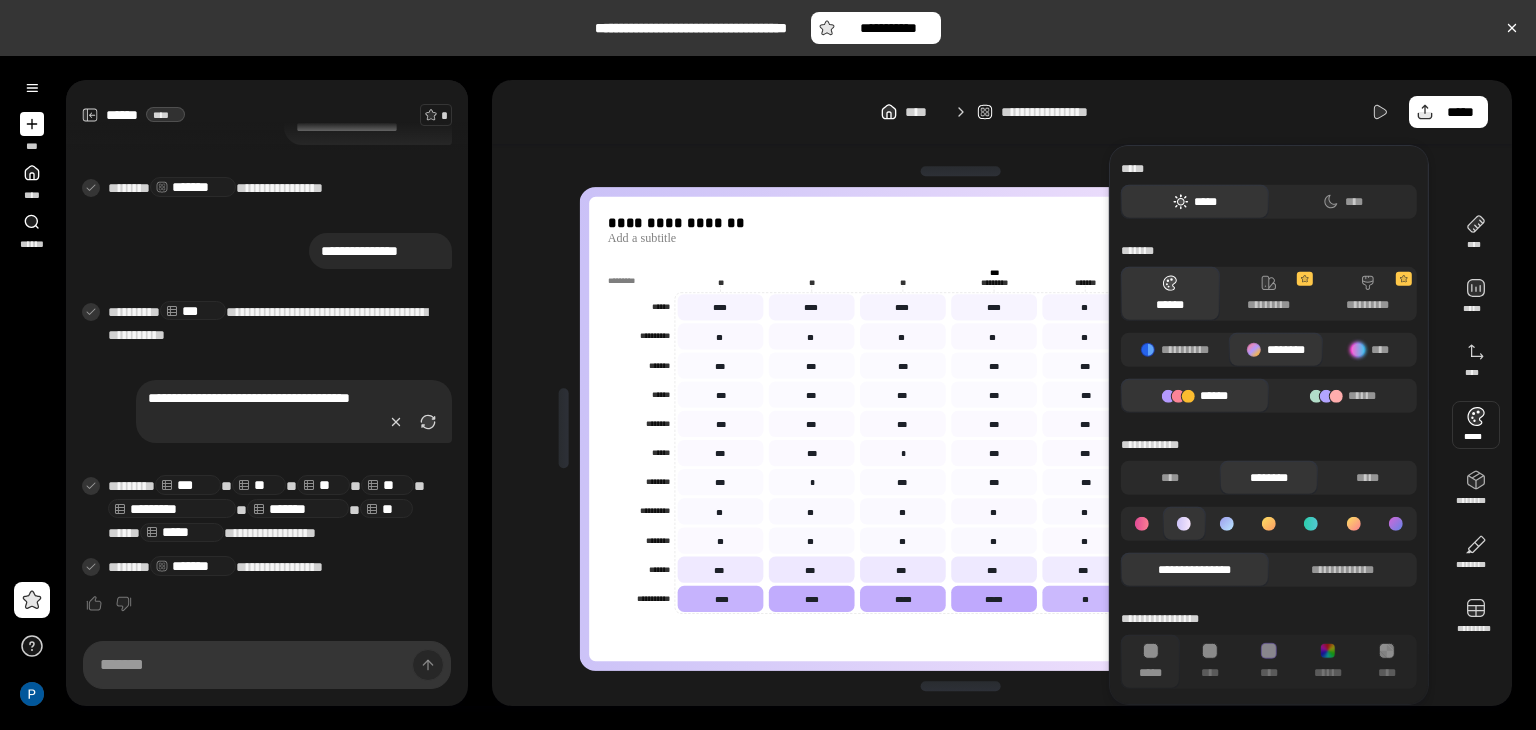 click on "**********" at bounding box center [968, 429] 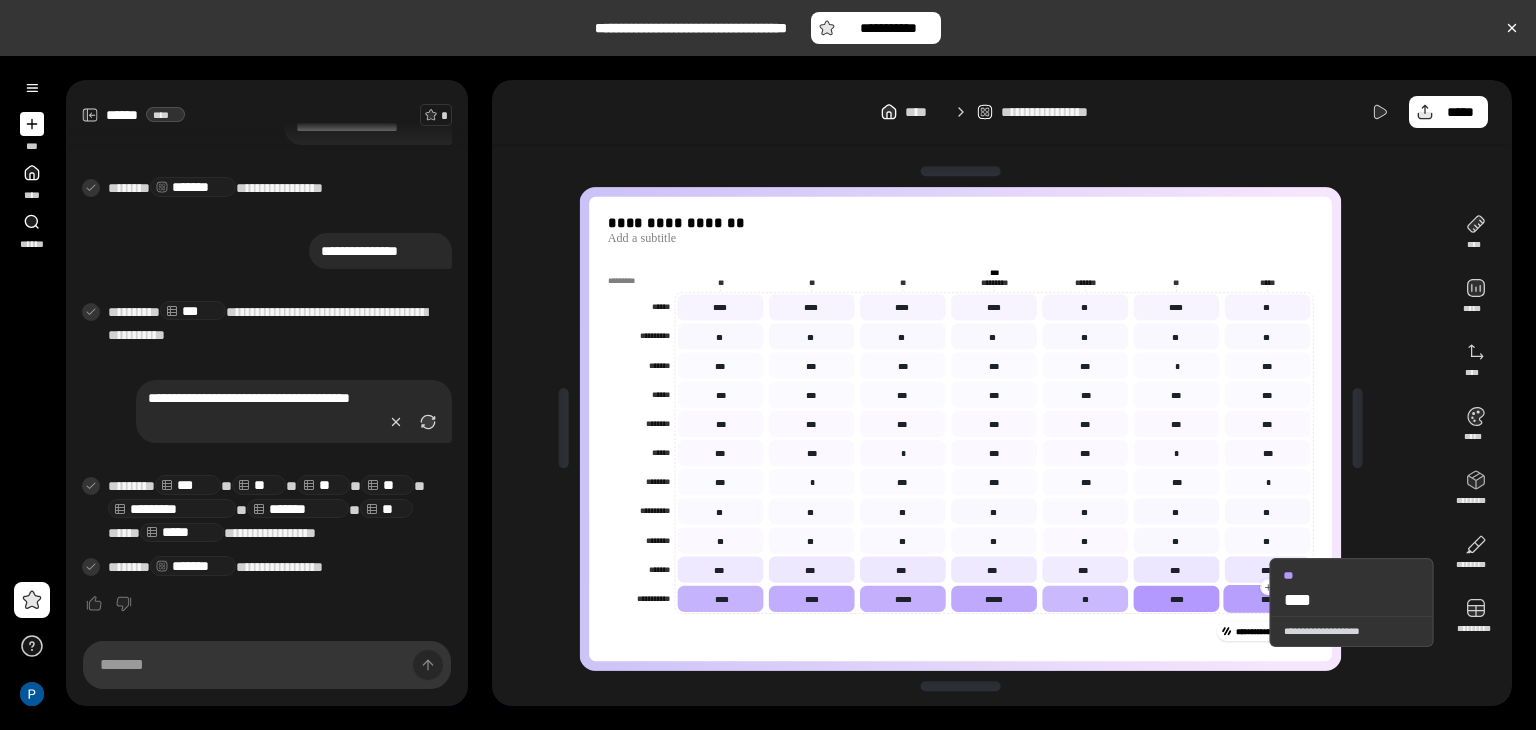 click 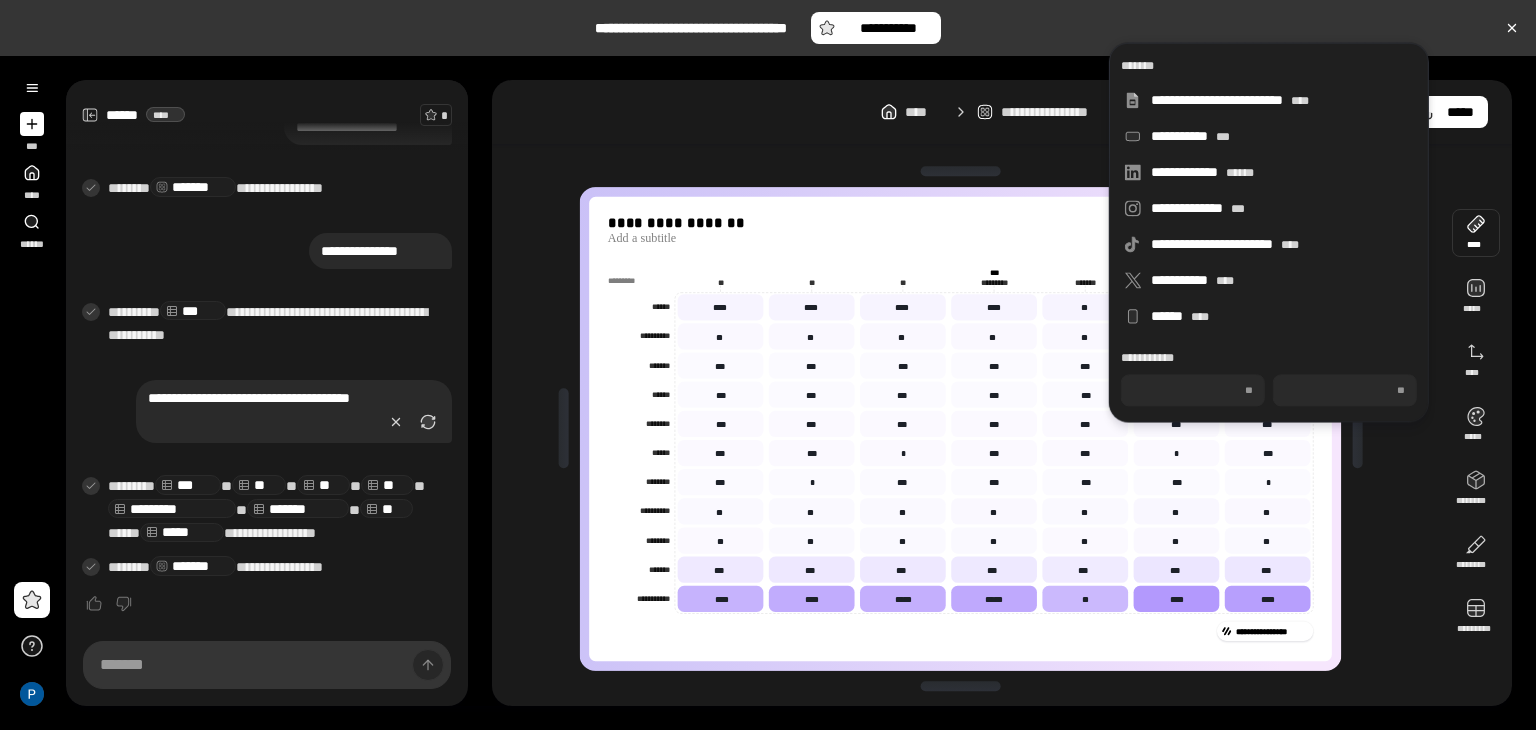 click on "**********" at bounding box center (1002, 112) 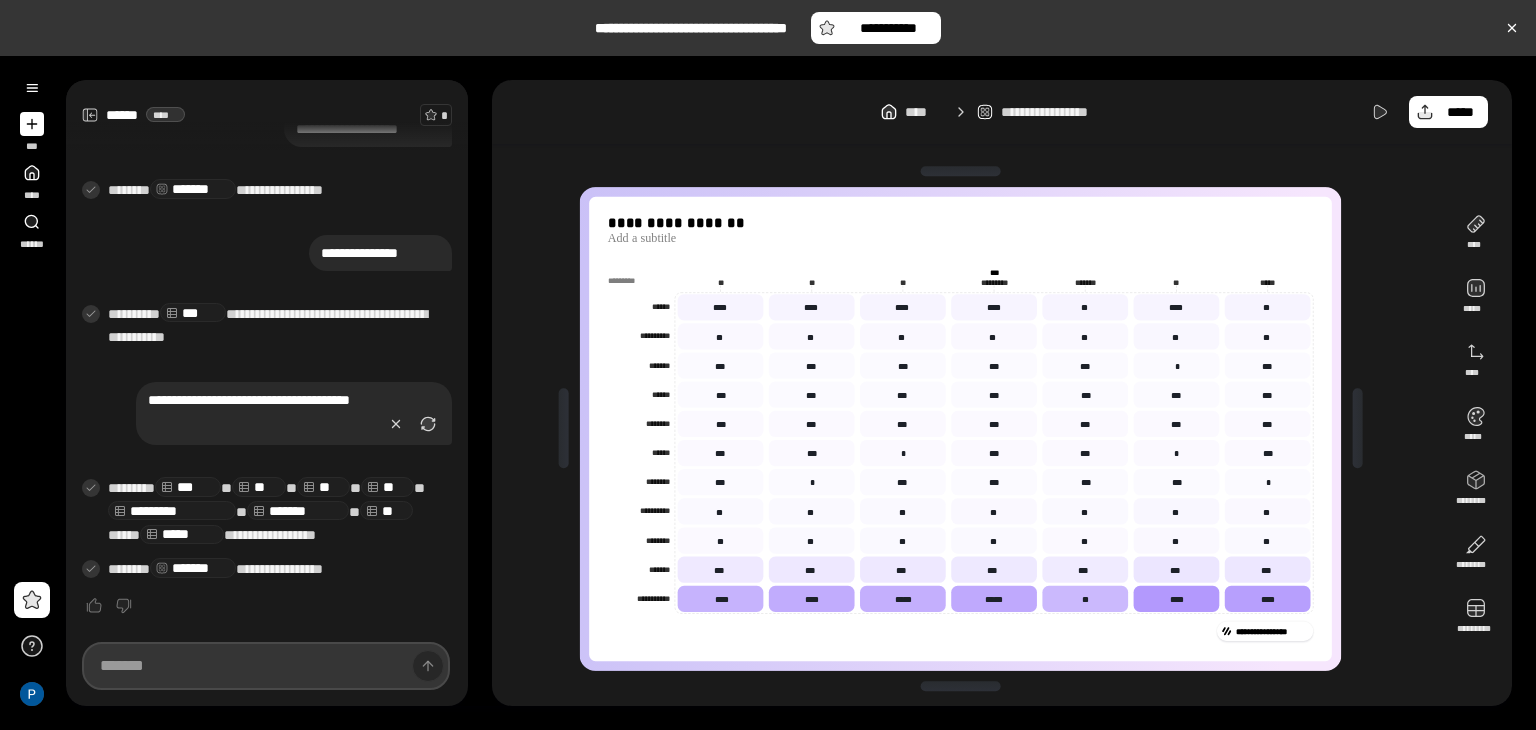 click at bounding box center [266, 666] 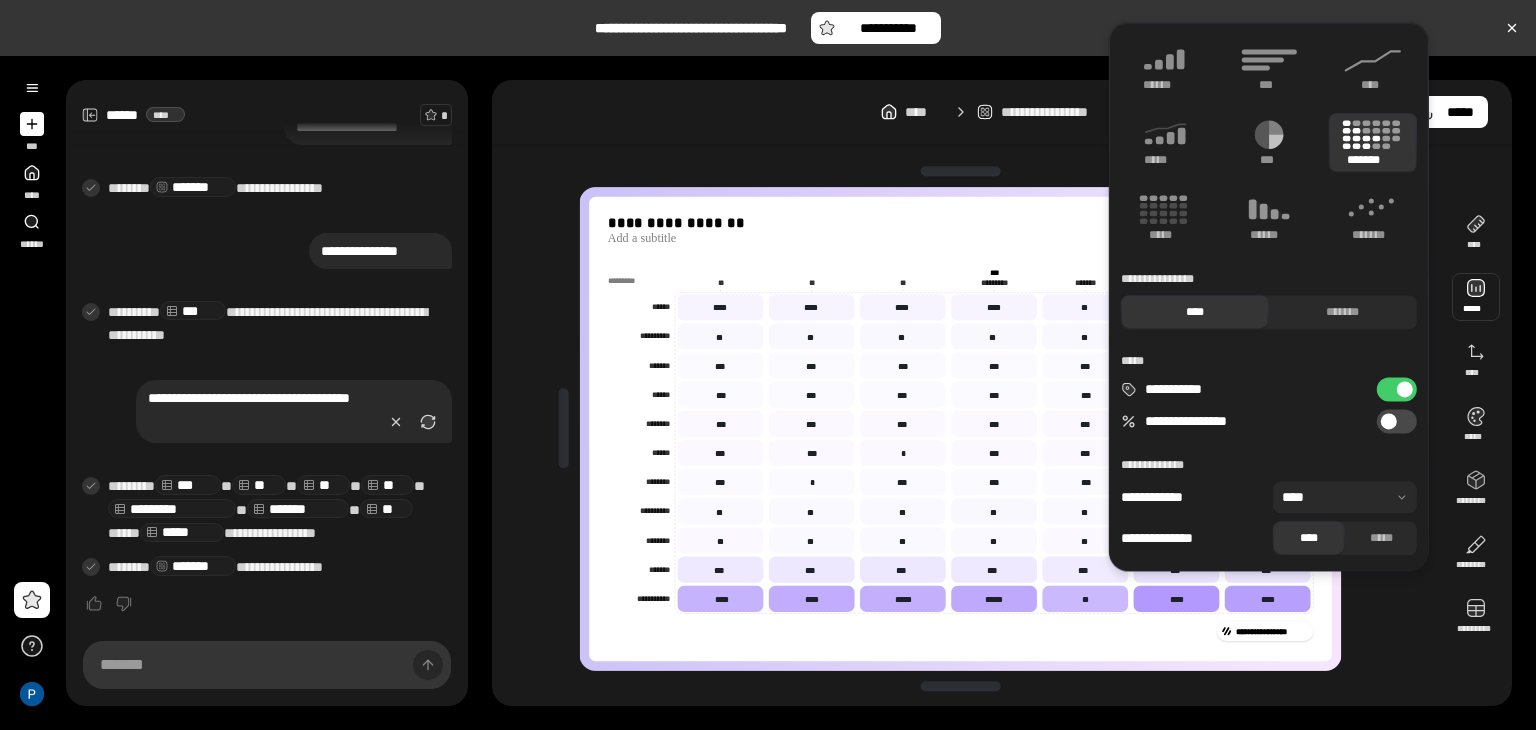 click on "**********" at bounding box center [1002, 112] 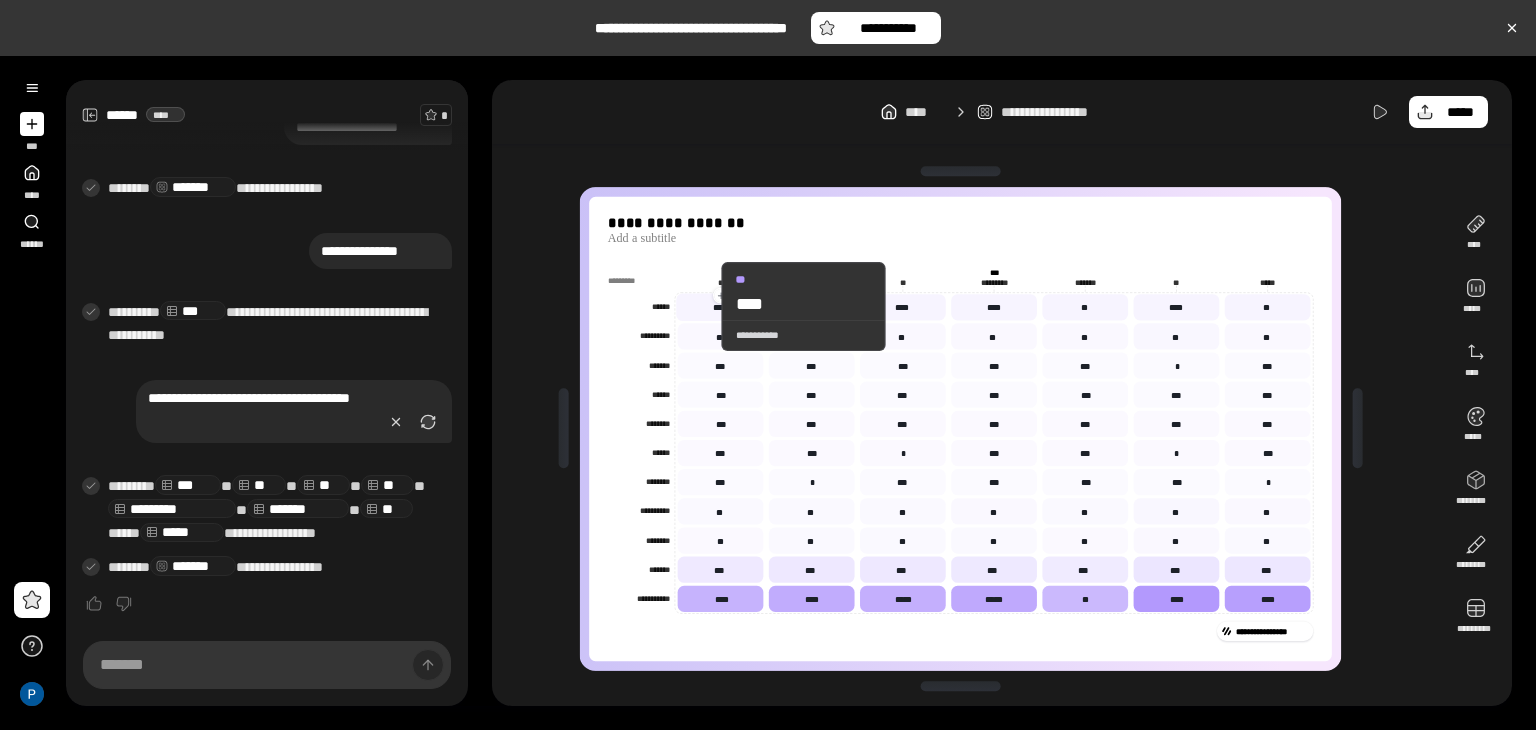 click 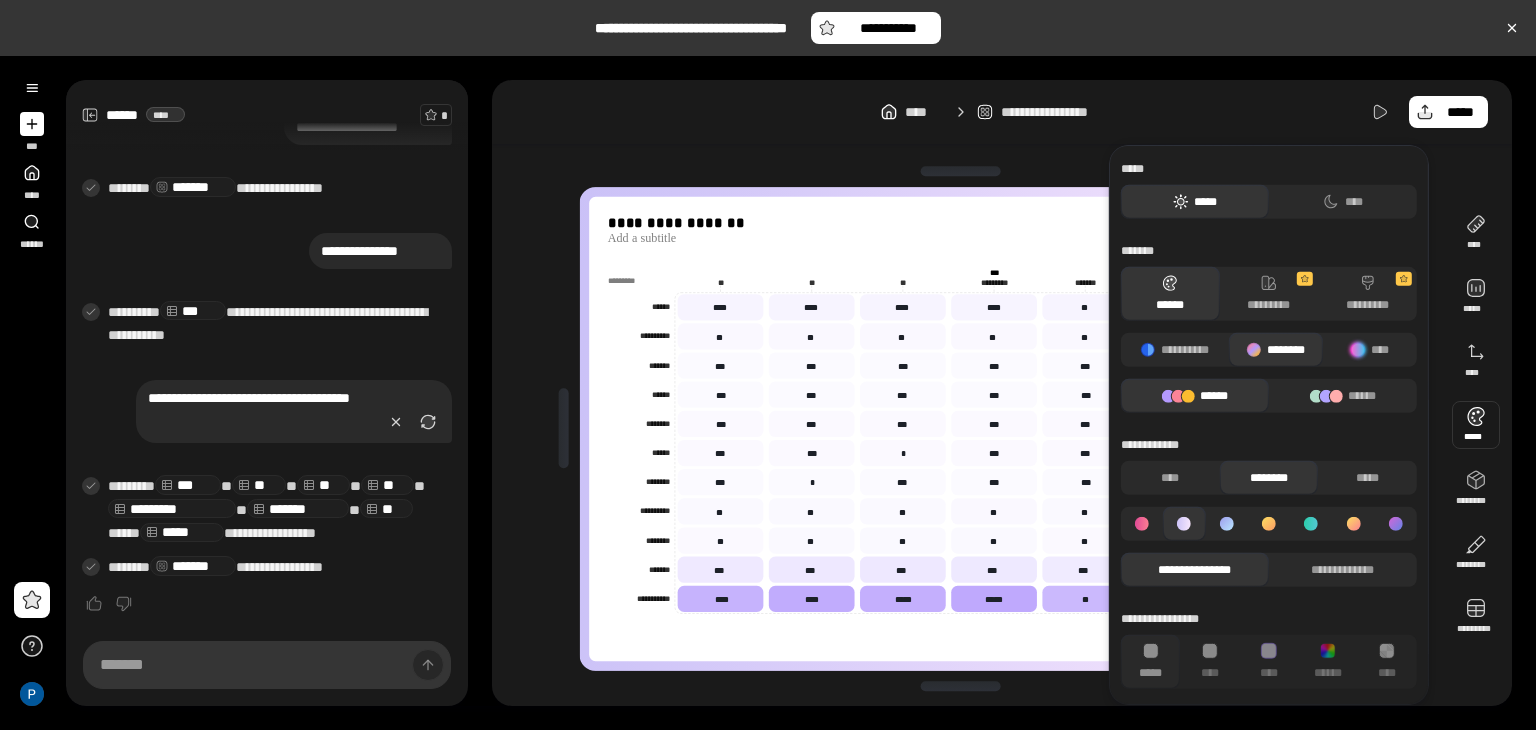 click at bounding box center (1476, 425) 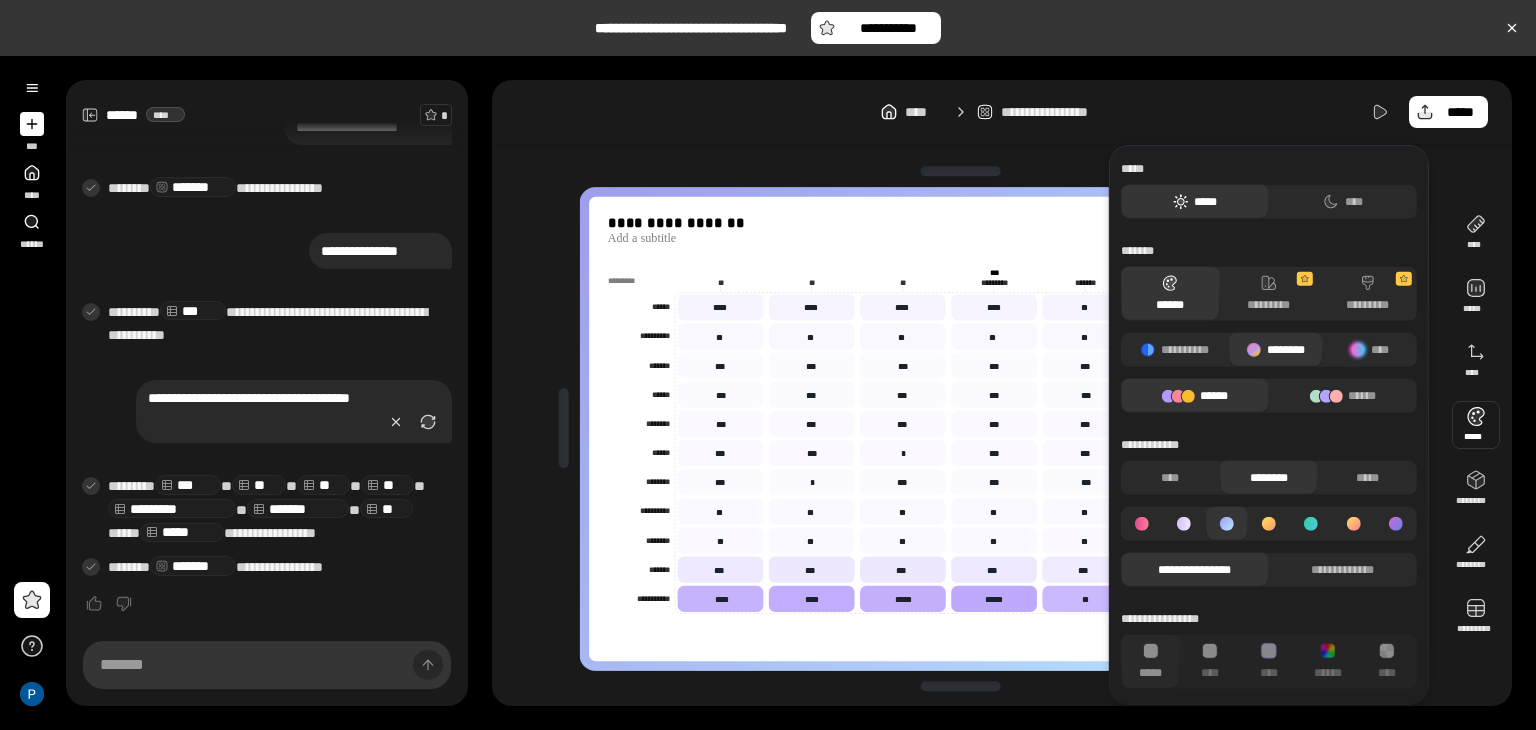 click at bounding box center [1311, 524] 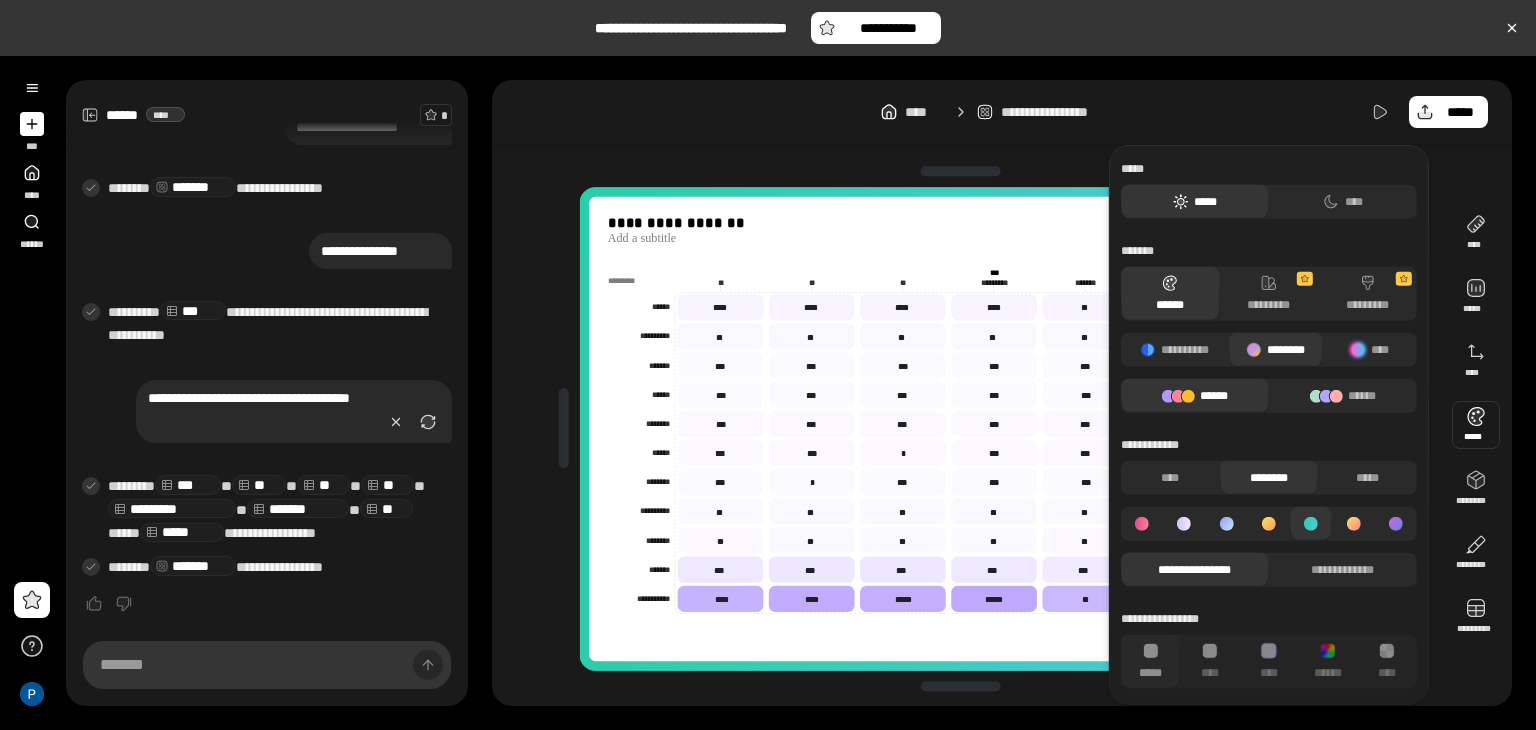 click at bounding box center (1142, 524) 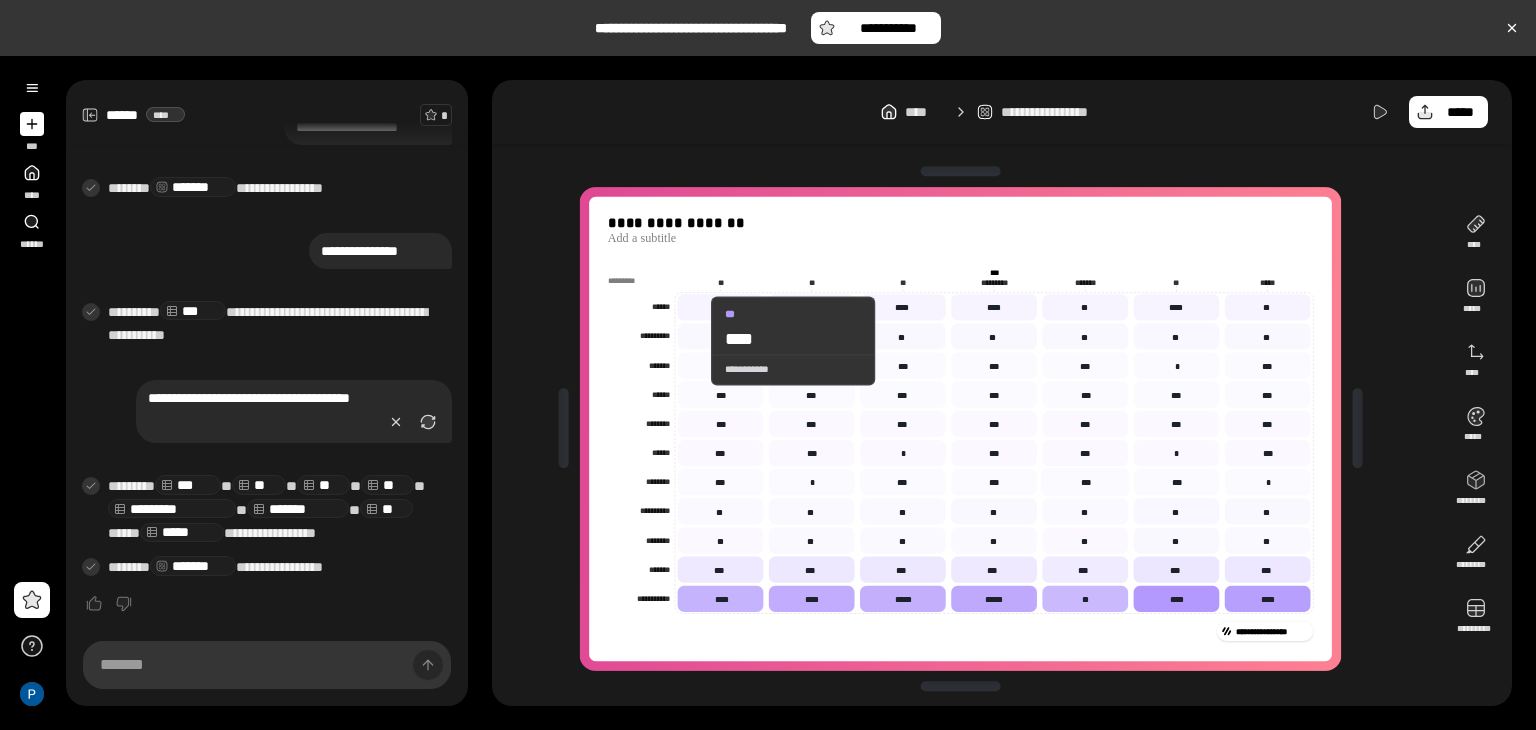 click 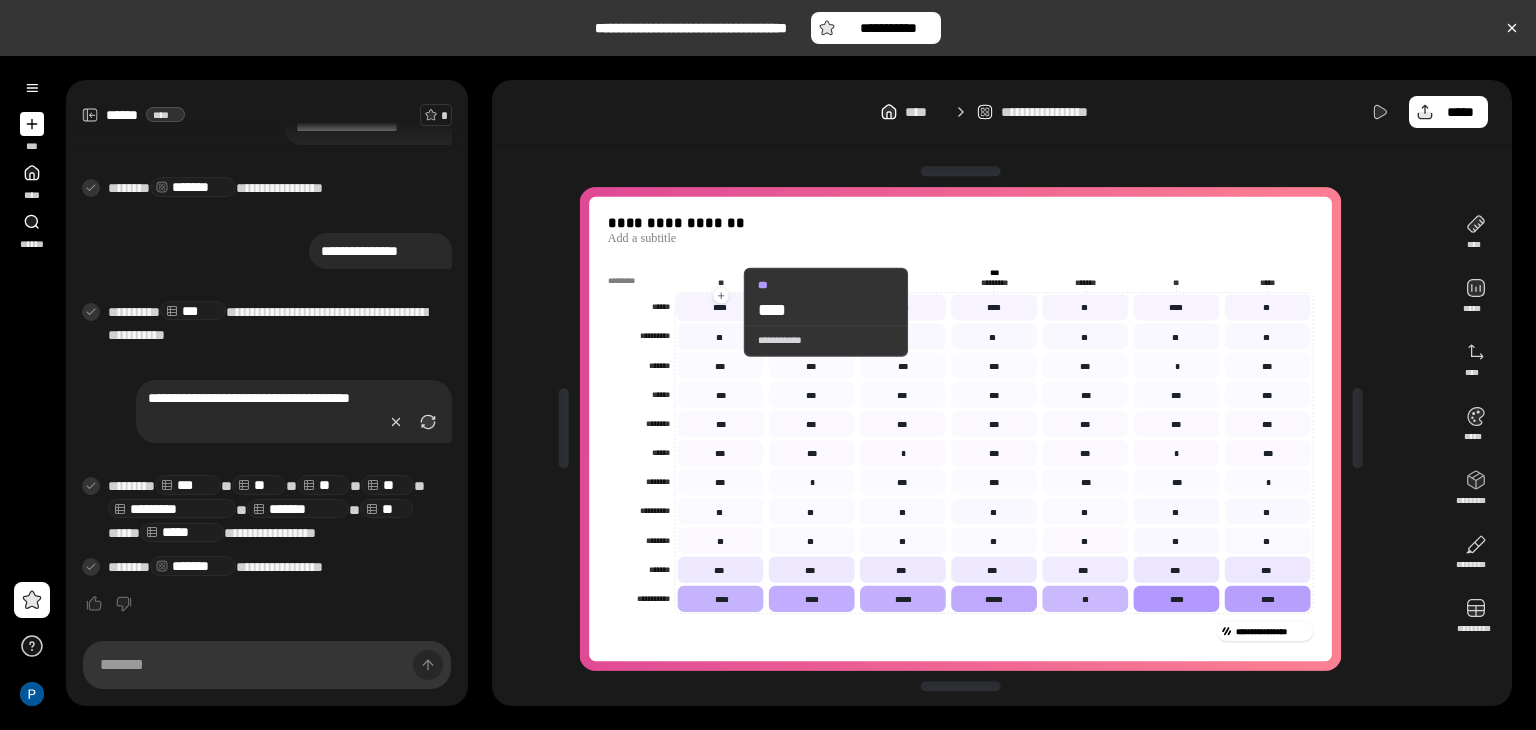 click 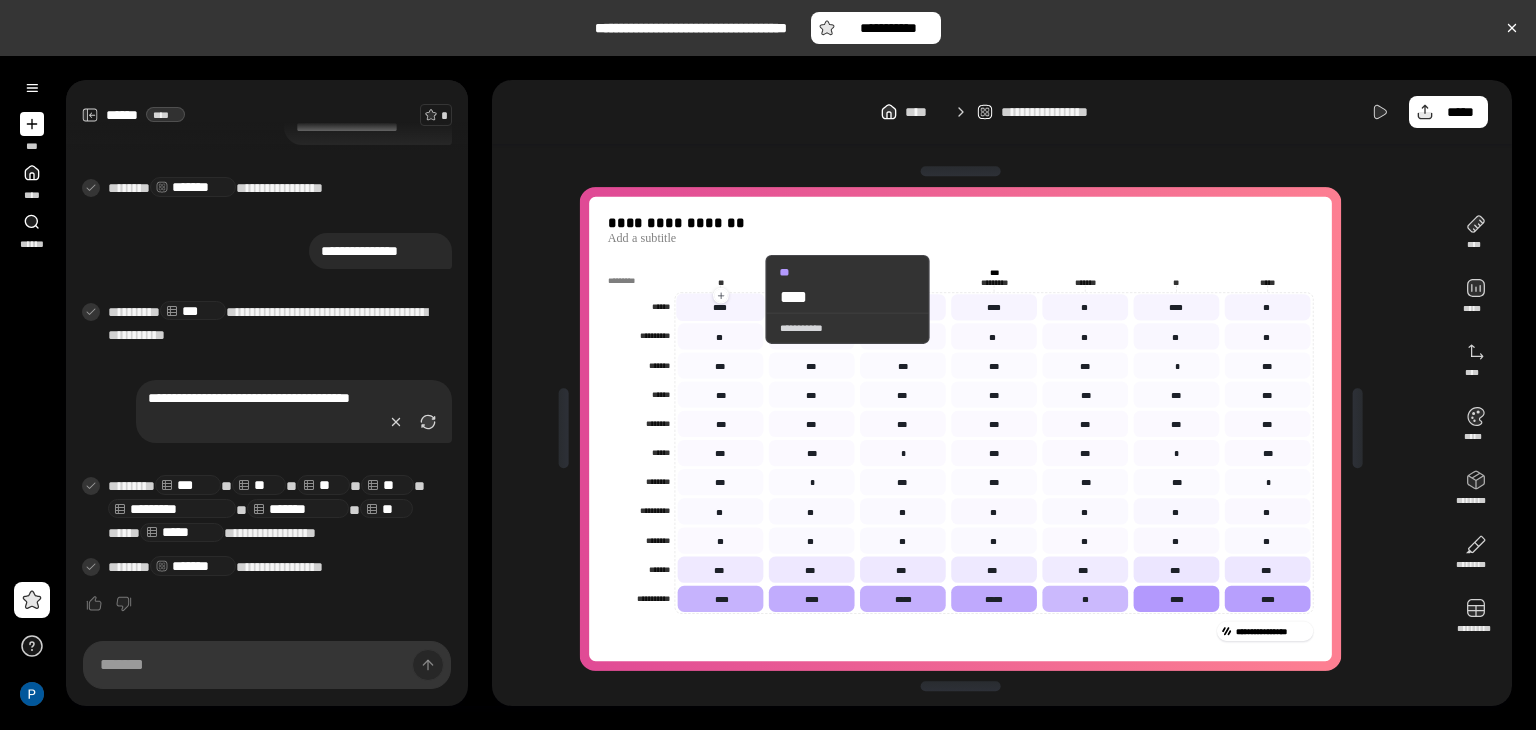 click 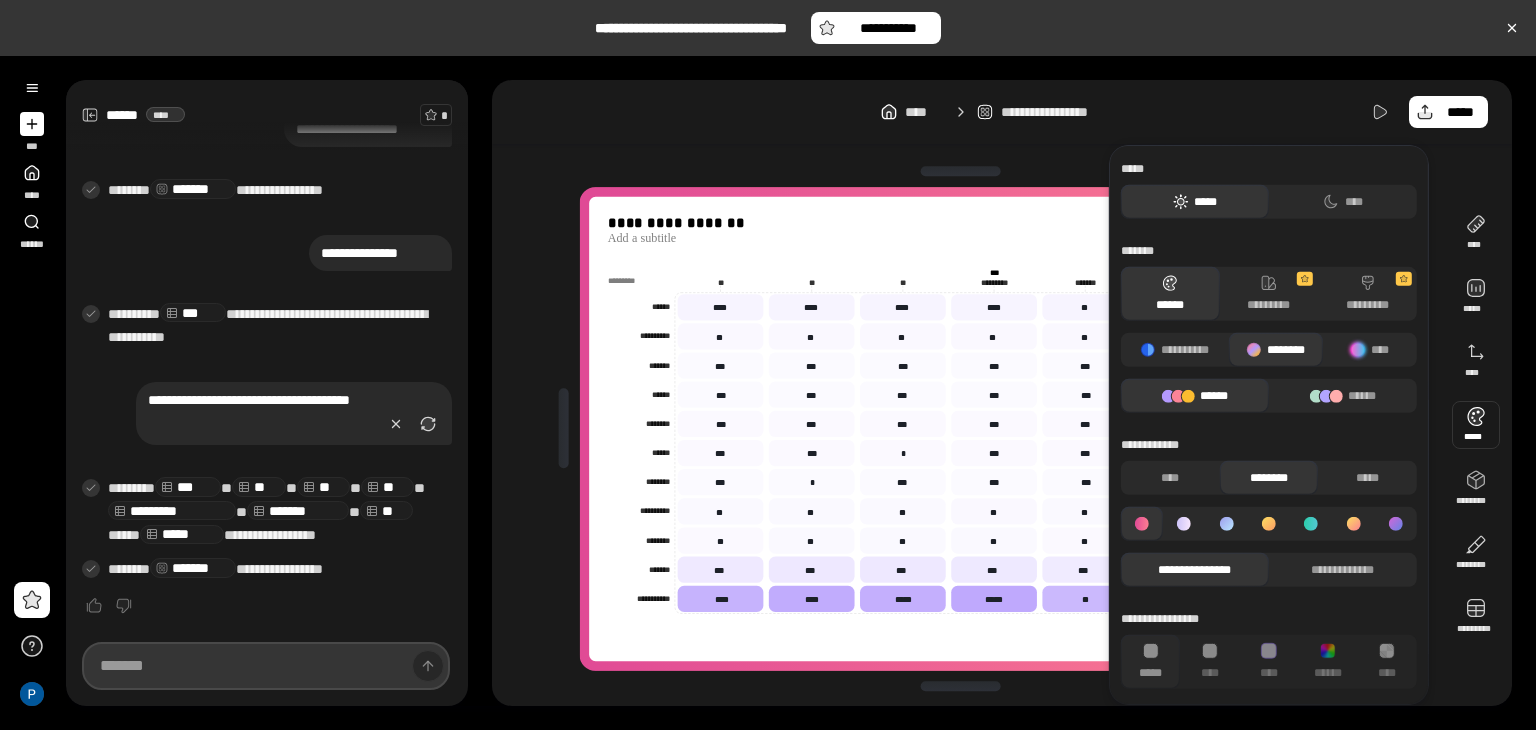 click at bounding box center (266, 666) 